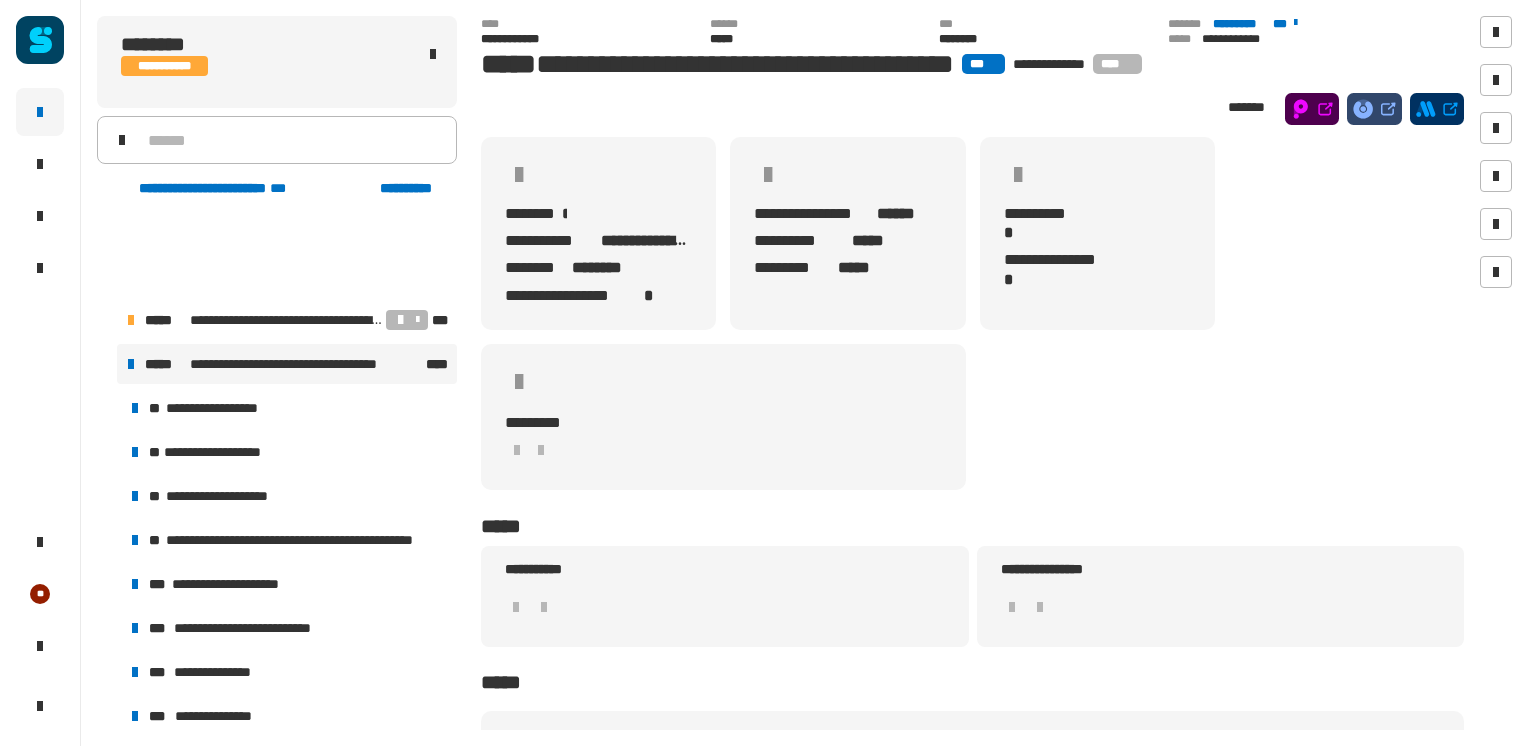 scroll, scrollTop: 0, scrollLeft: 0, axis: both 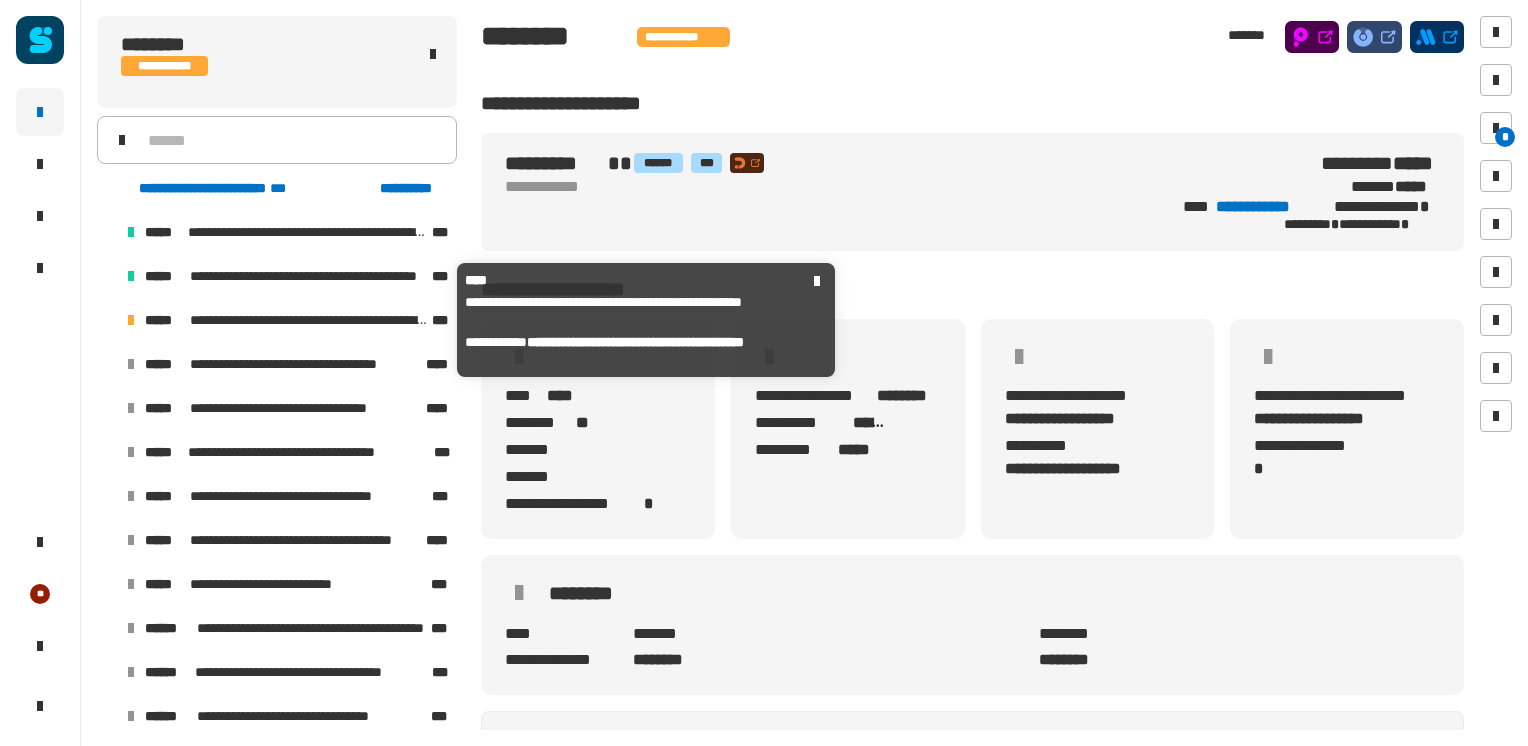 click on "**********" at bounding box center (309, 320) 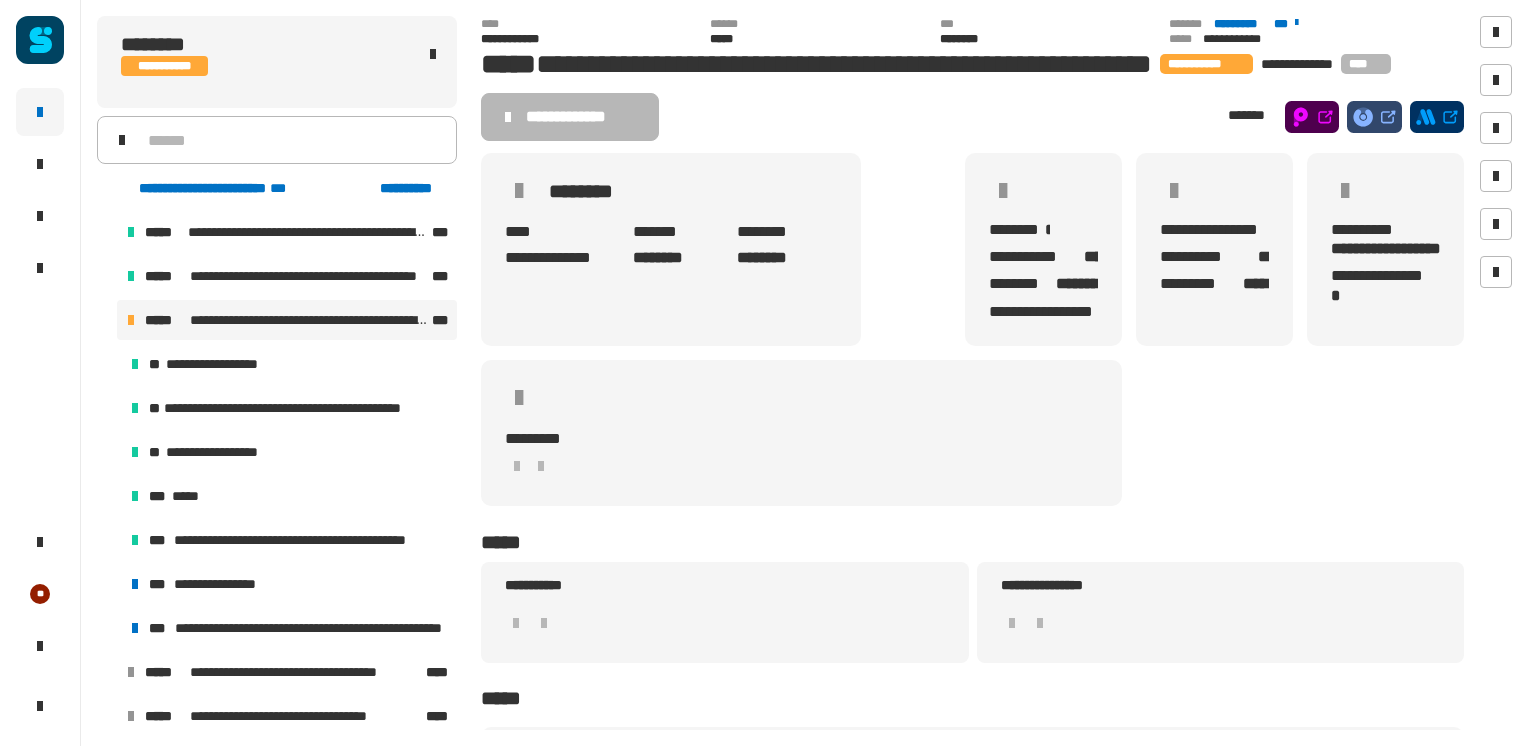 click on "**********" at bounding box center [312, 628] 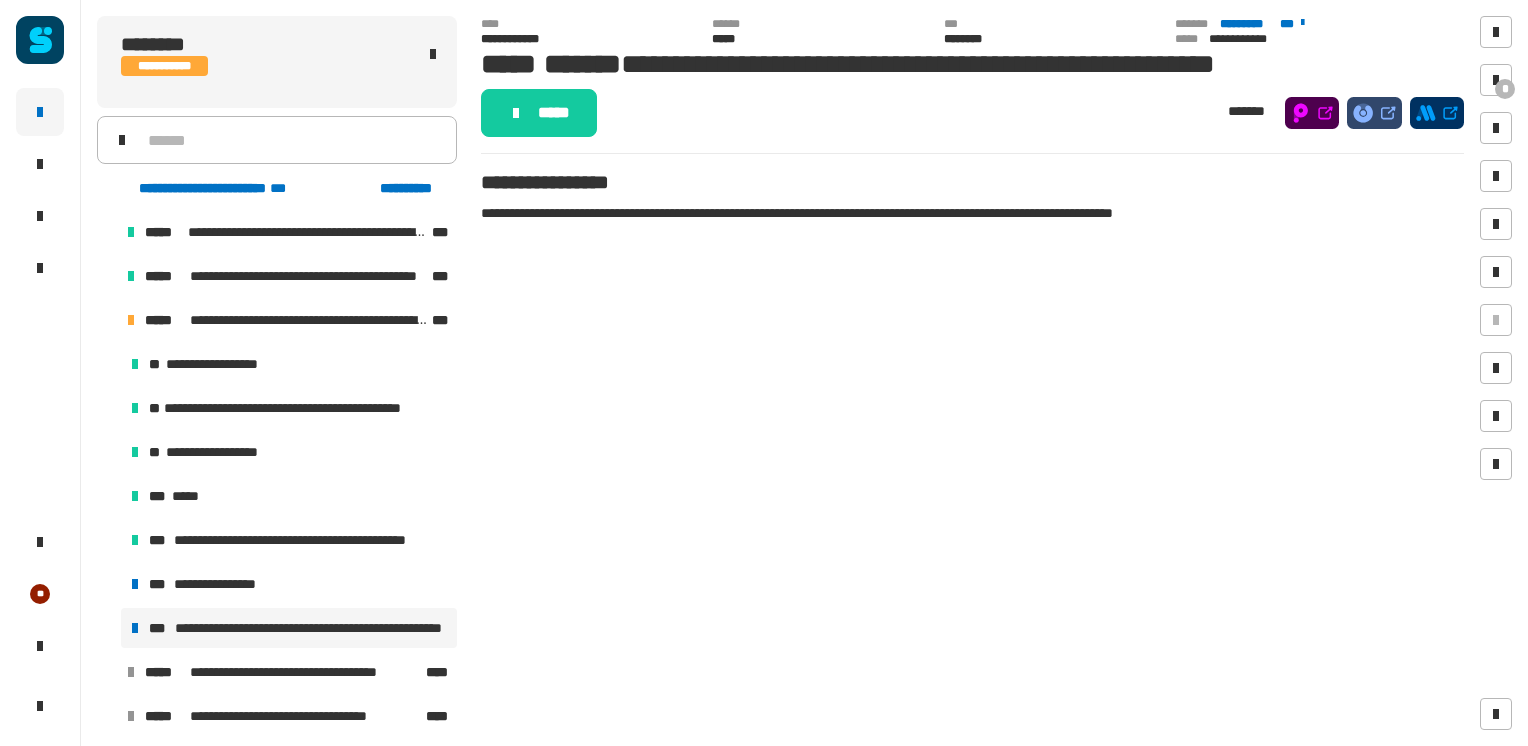 click on "*****" 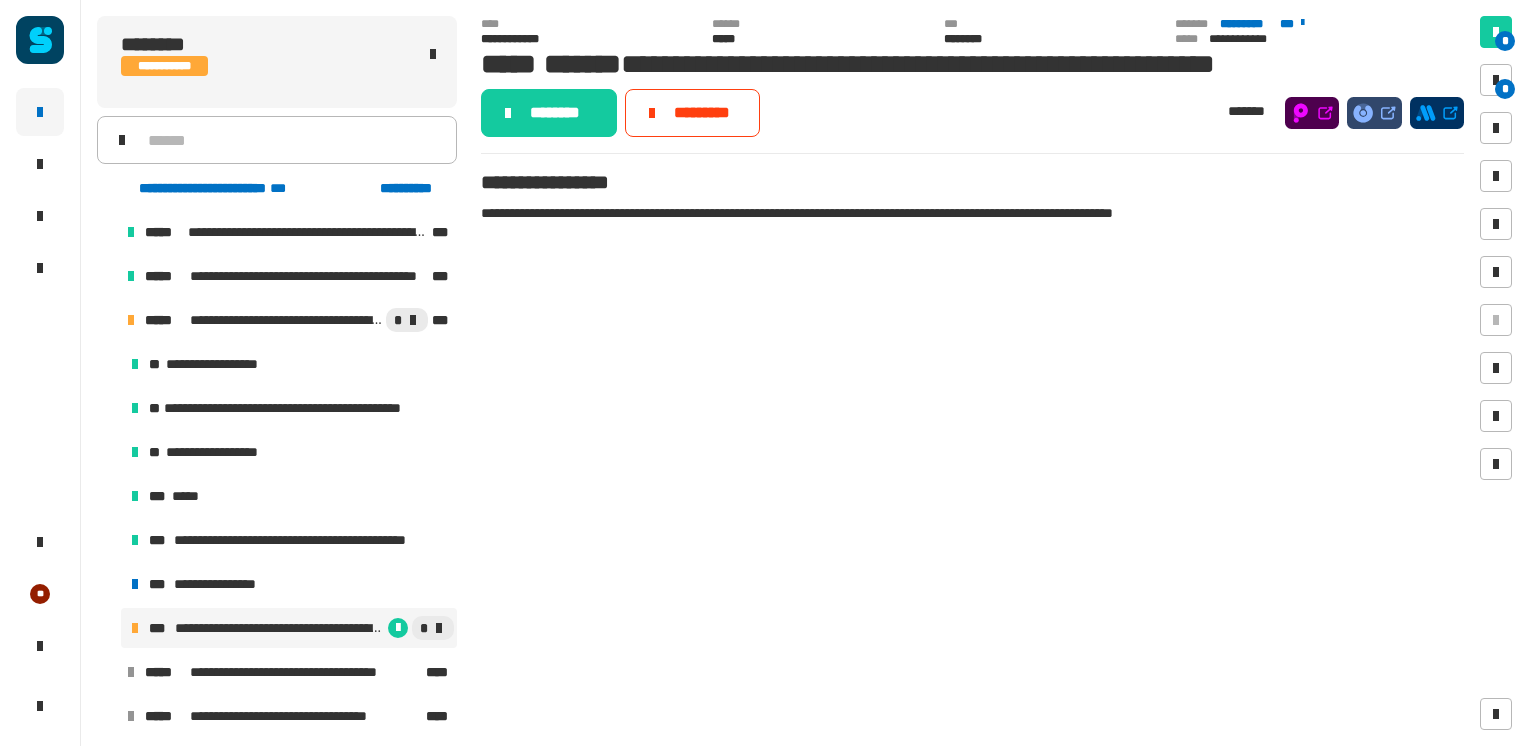 click at bounding box center [1496, 80] 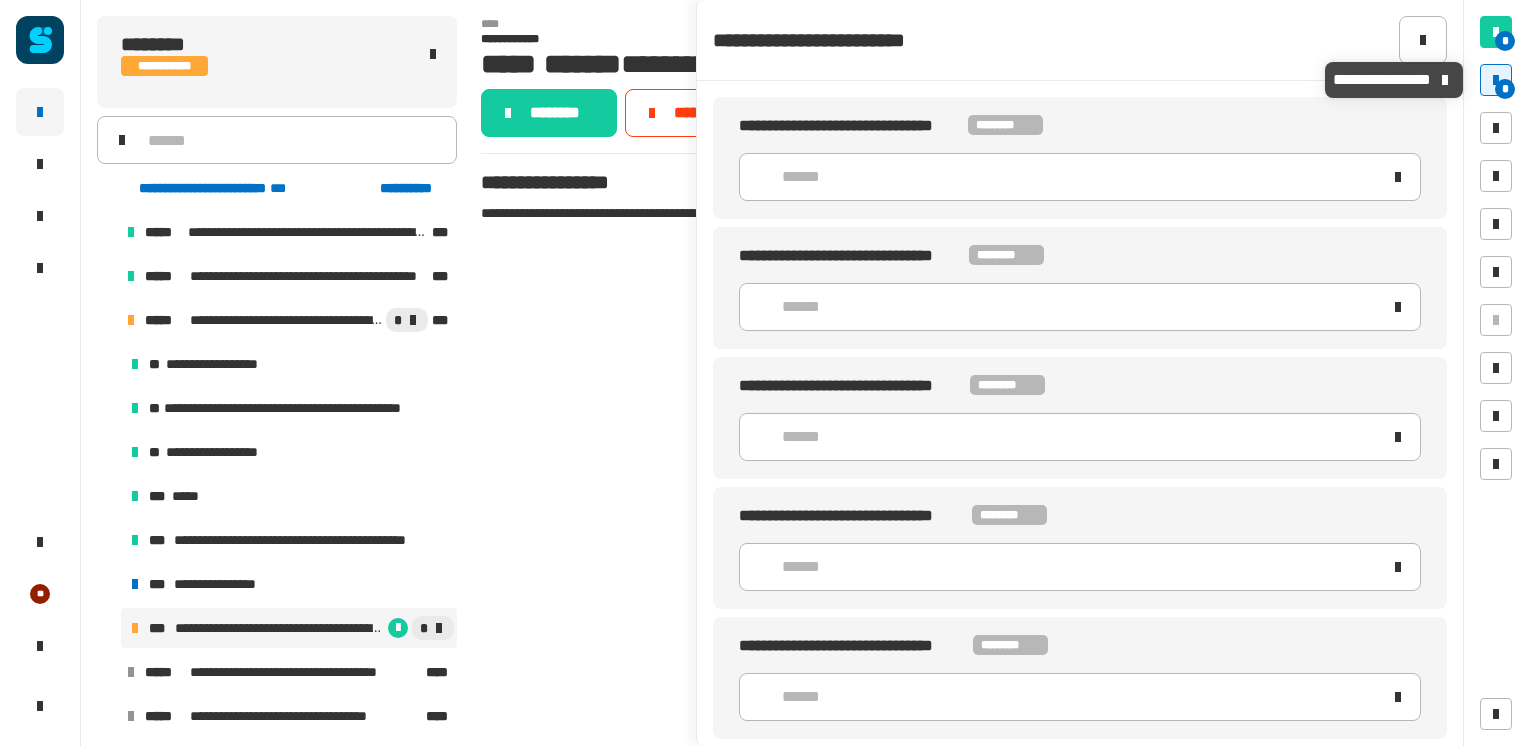 click on "******" 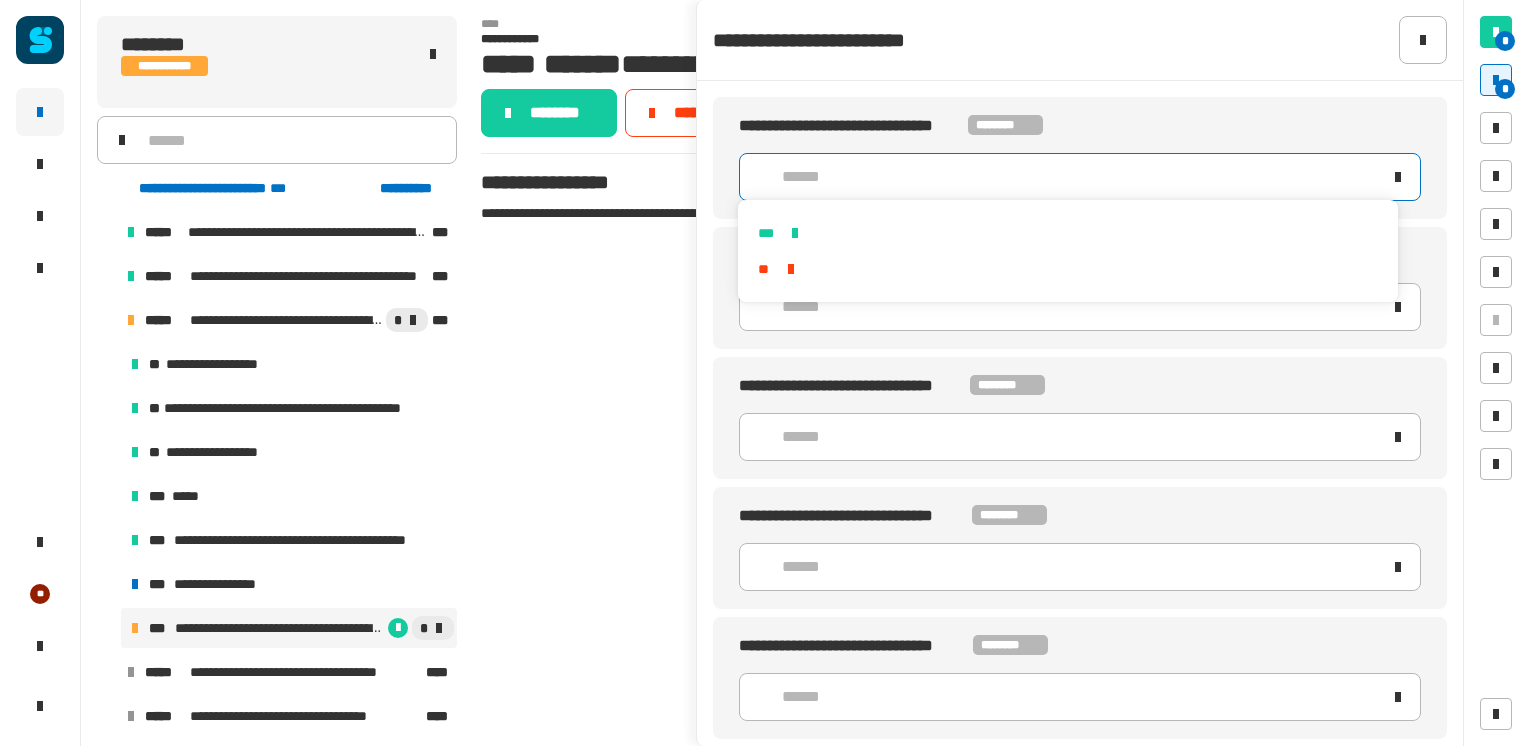 click on "***" at bounding box center [1067, 233] 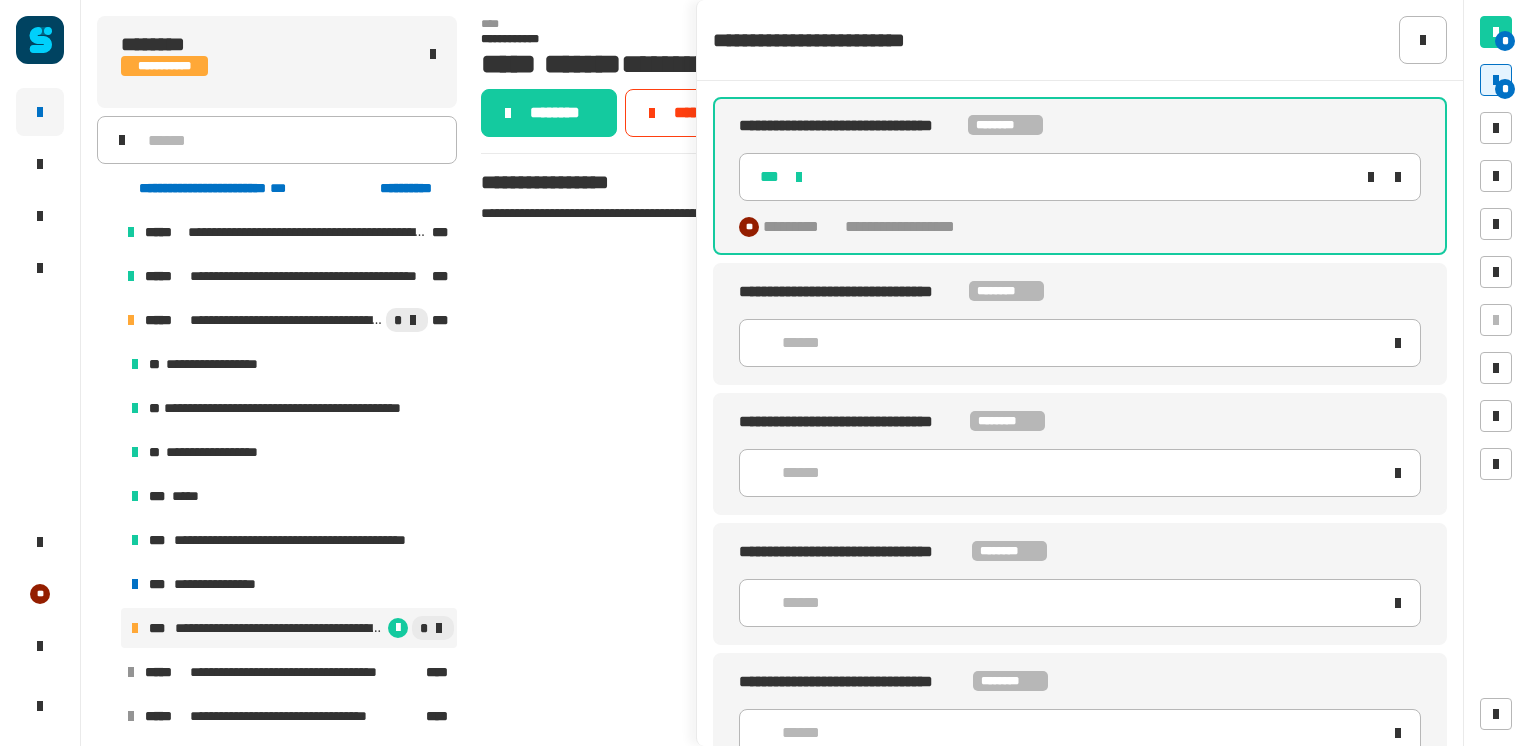 click on "******" 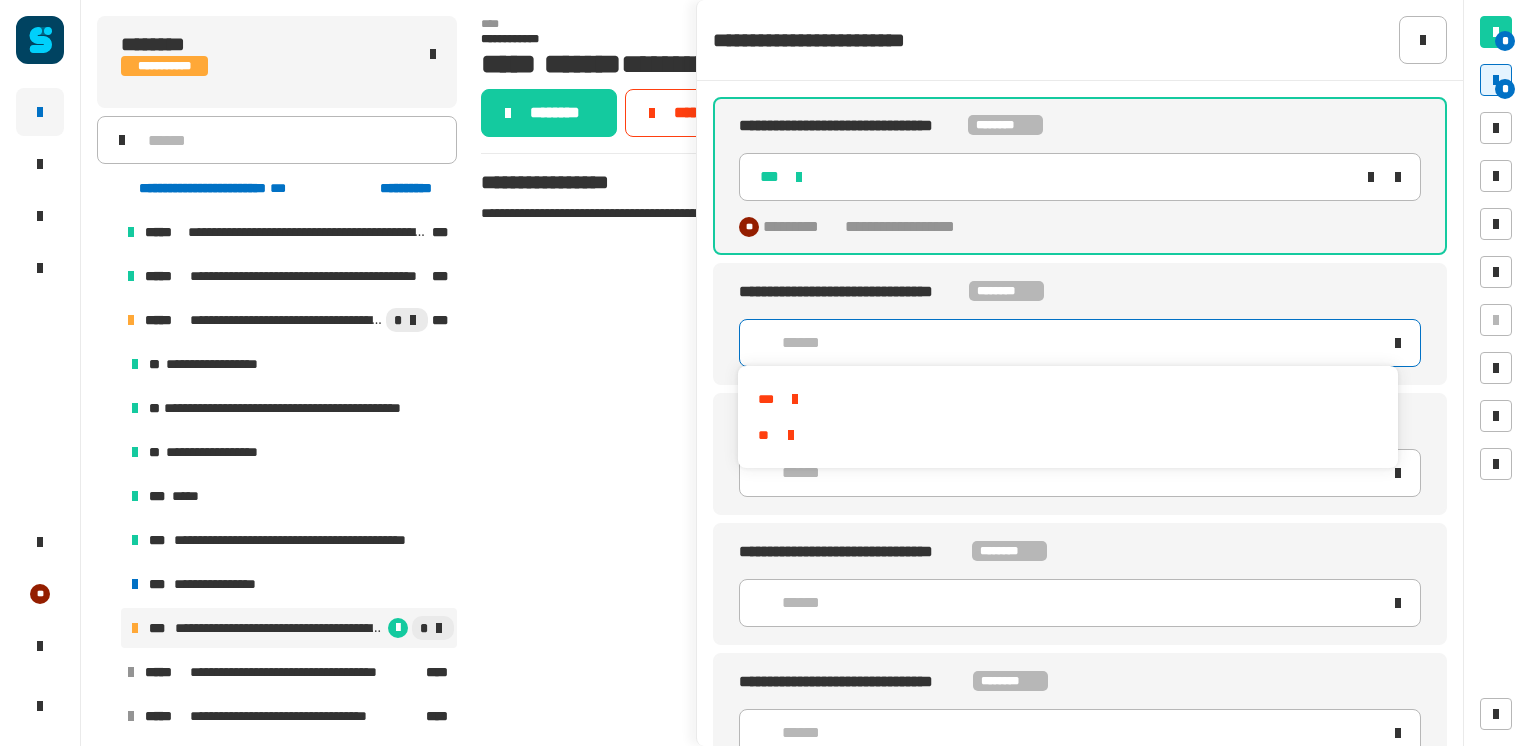 click on "***" at bounding box center [1067, 399] 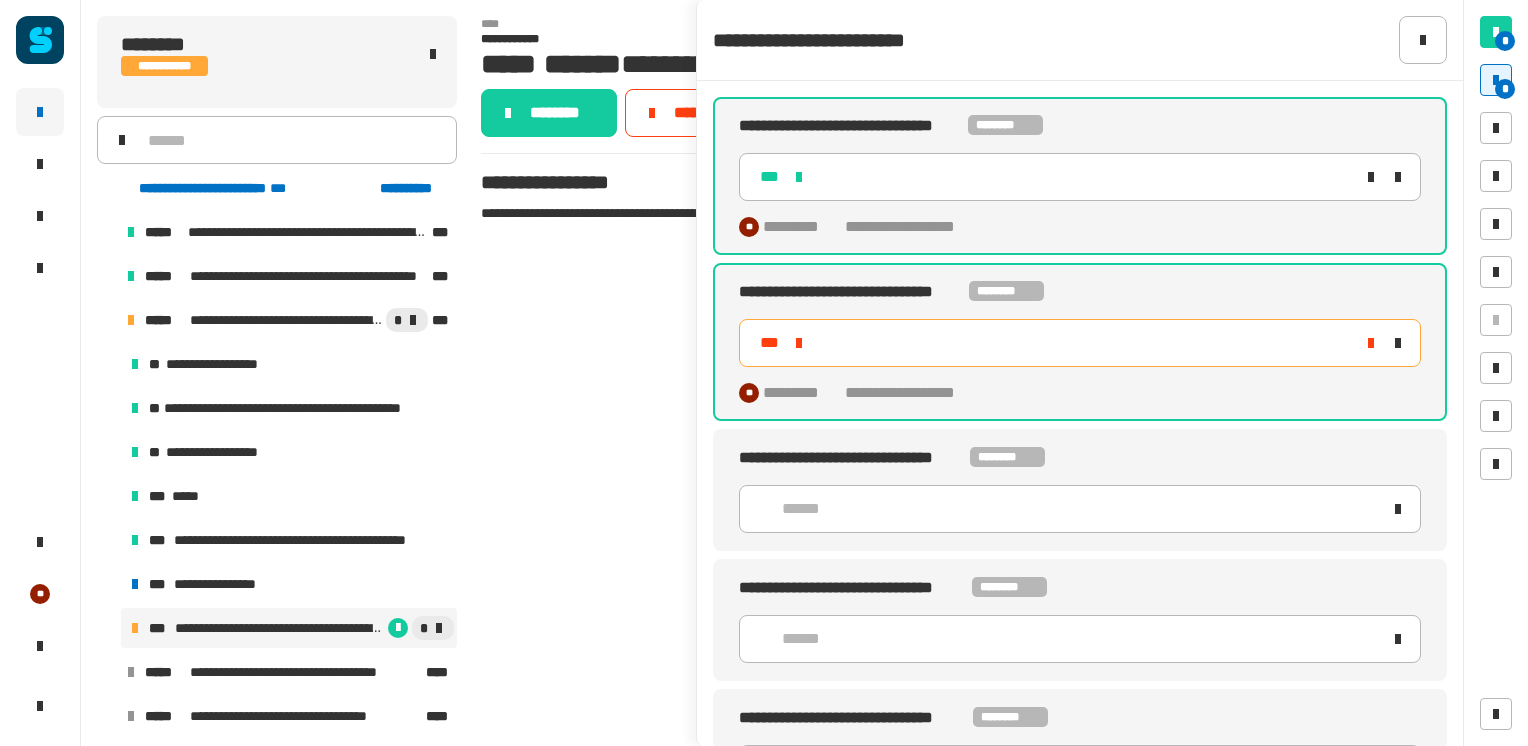 click on "***" 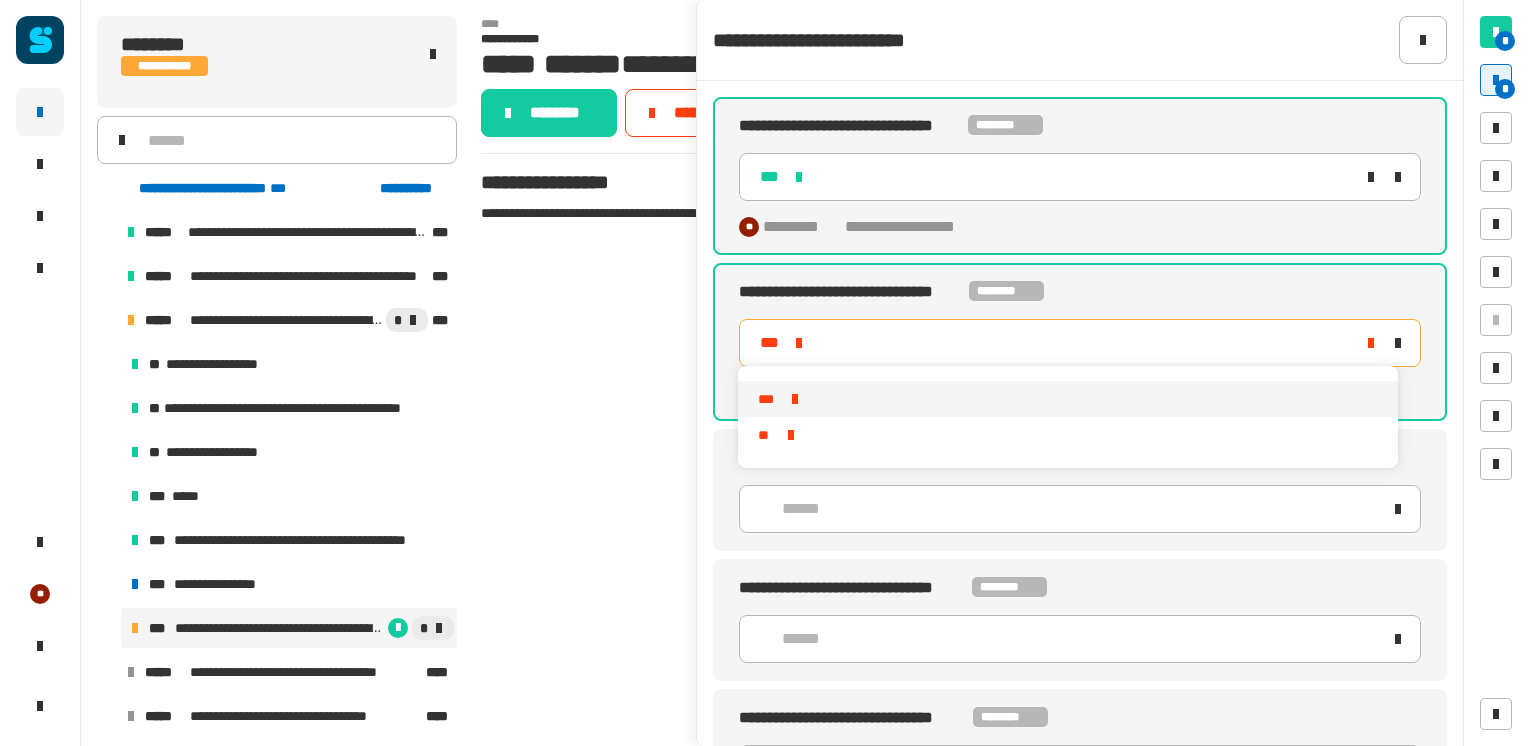 click on "**" at bounding box center [1067, 435] 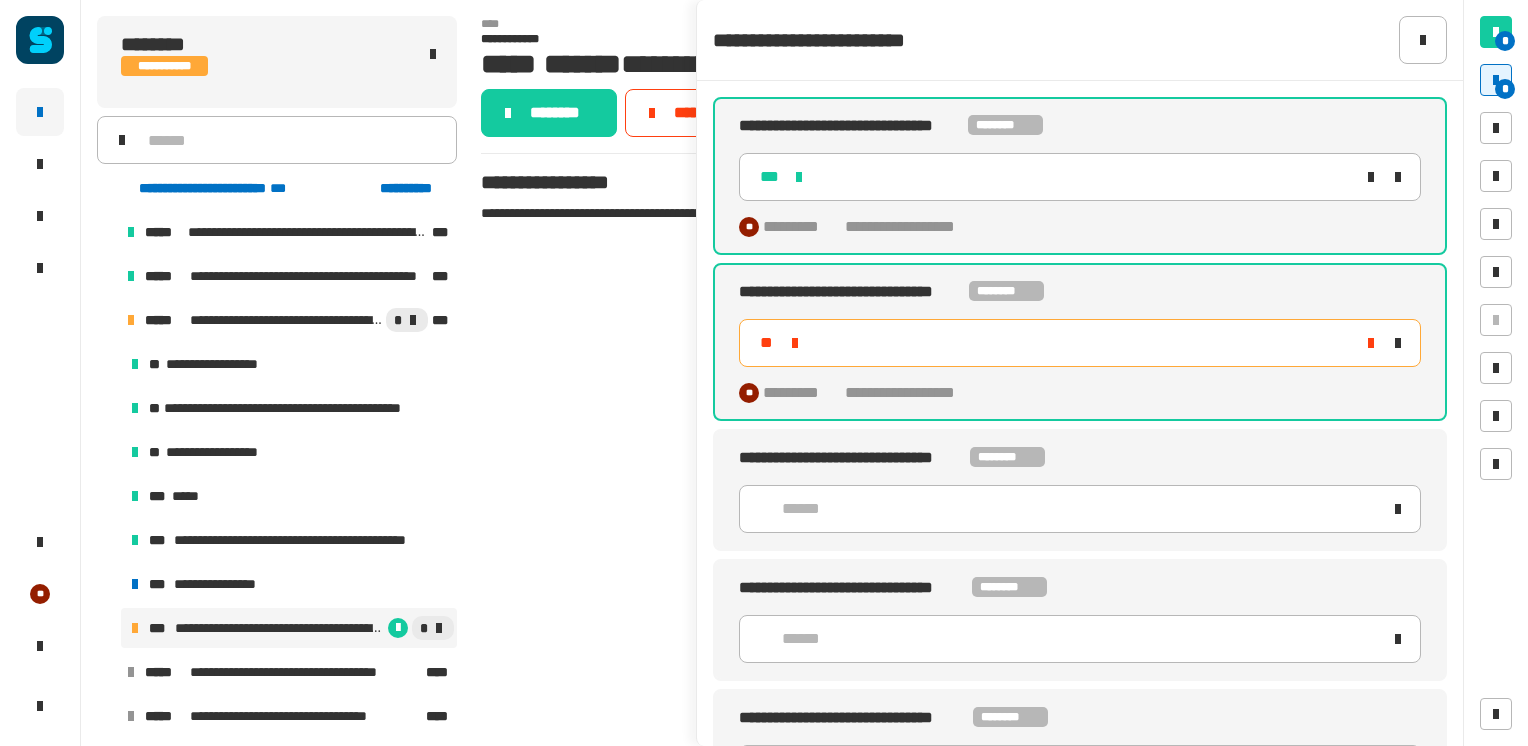 click on "******" 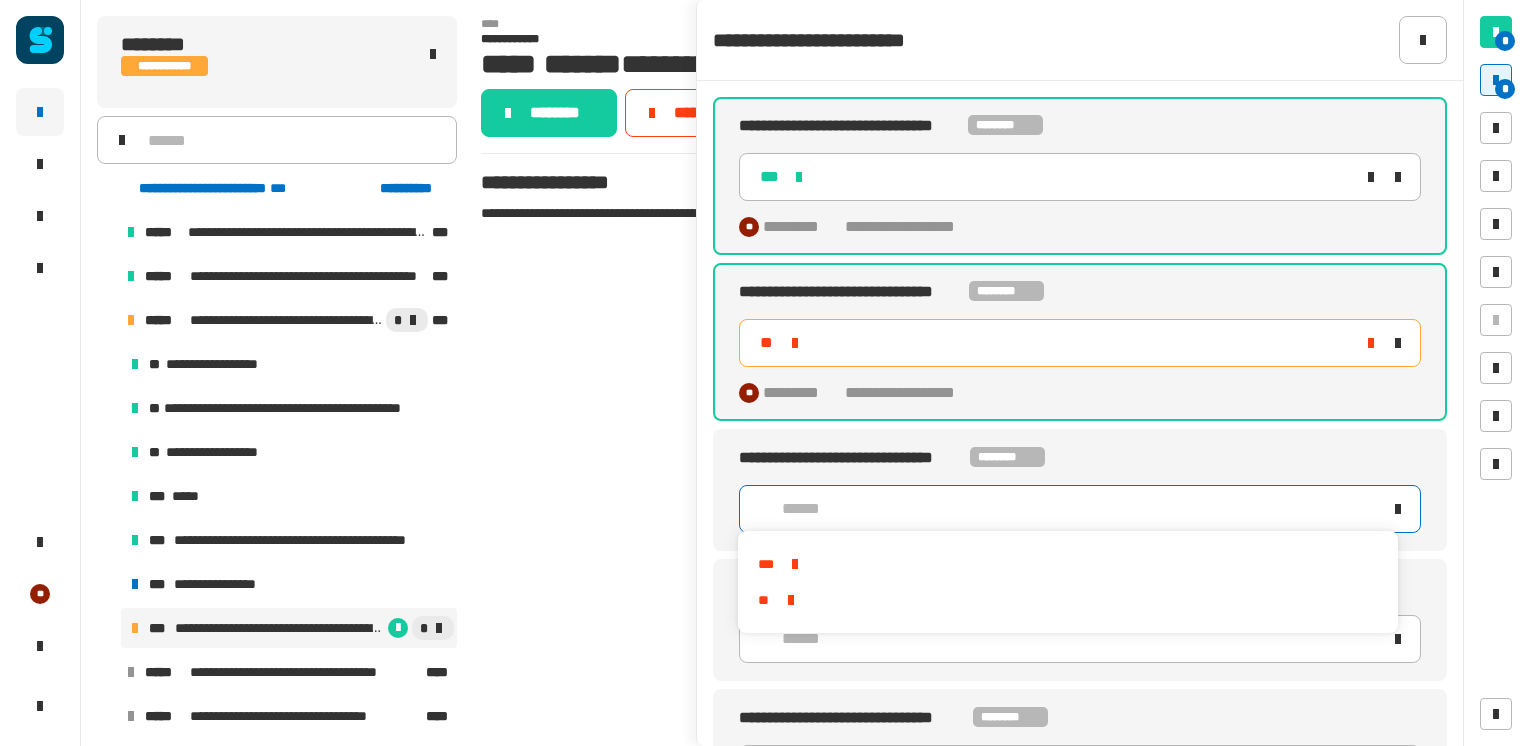 click on "**" at bounding box center [1067, 600] 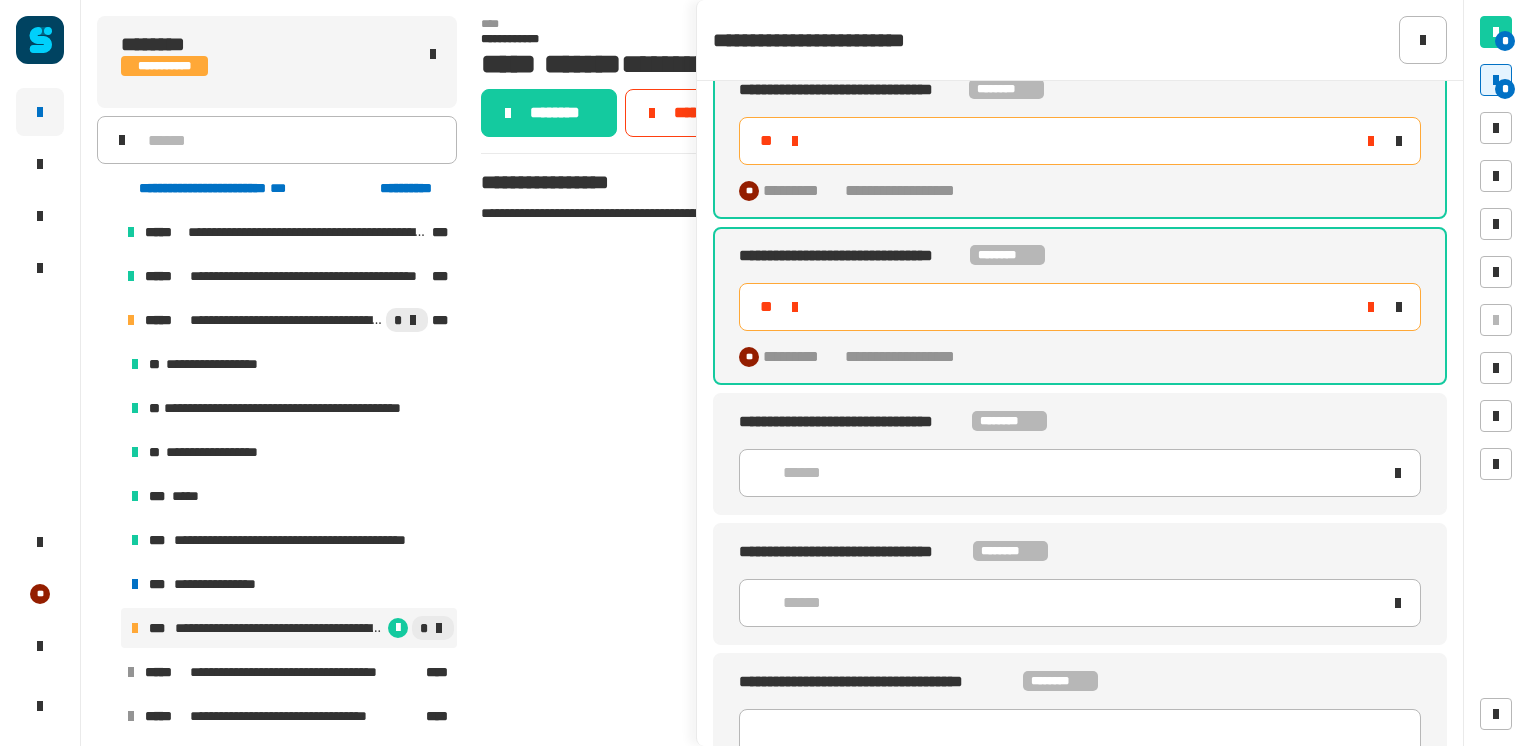 scroll, scrollTop: 288, scrollLeft: 0, axis: vertical 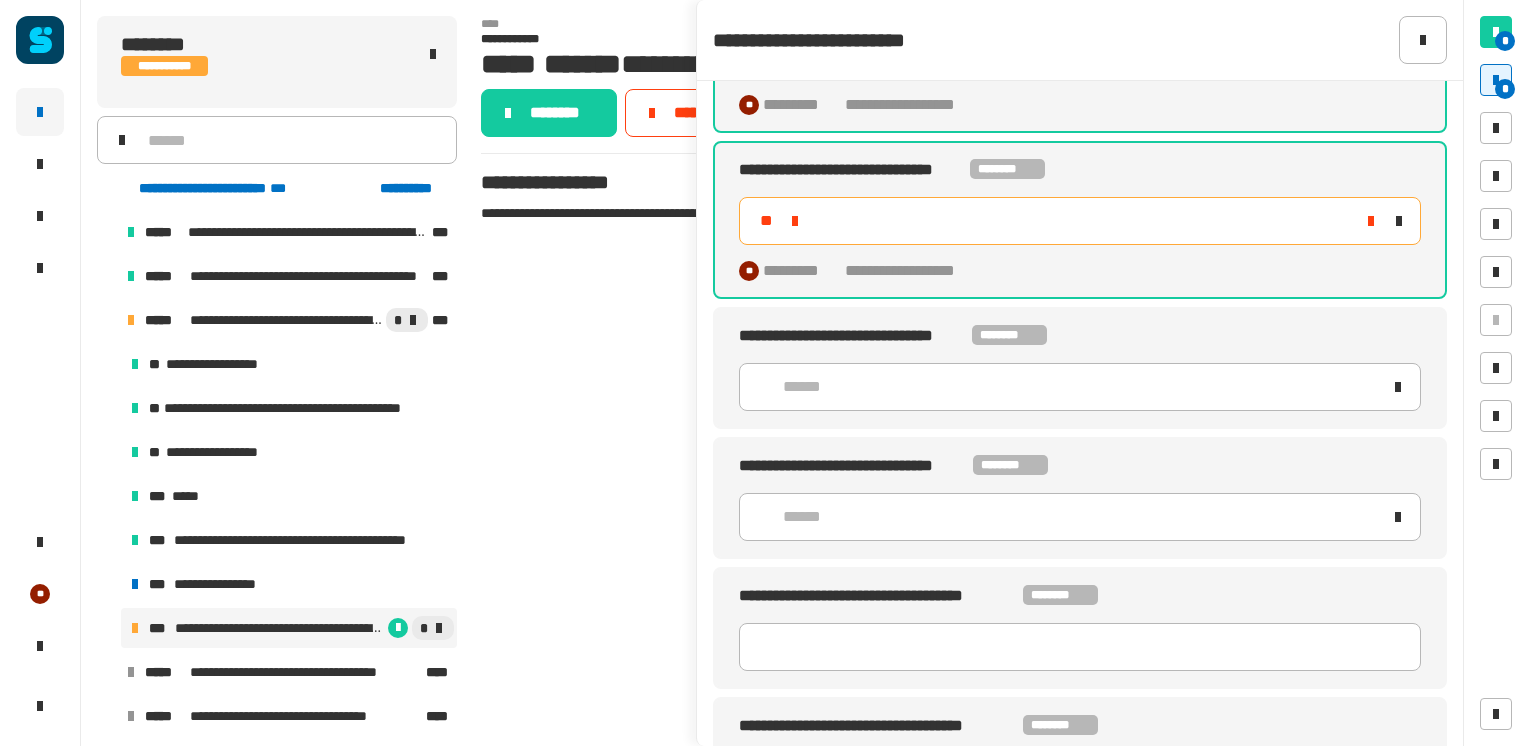 click on "******" 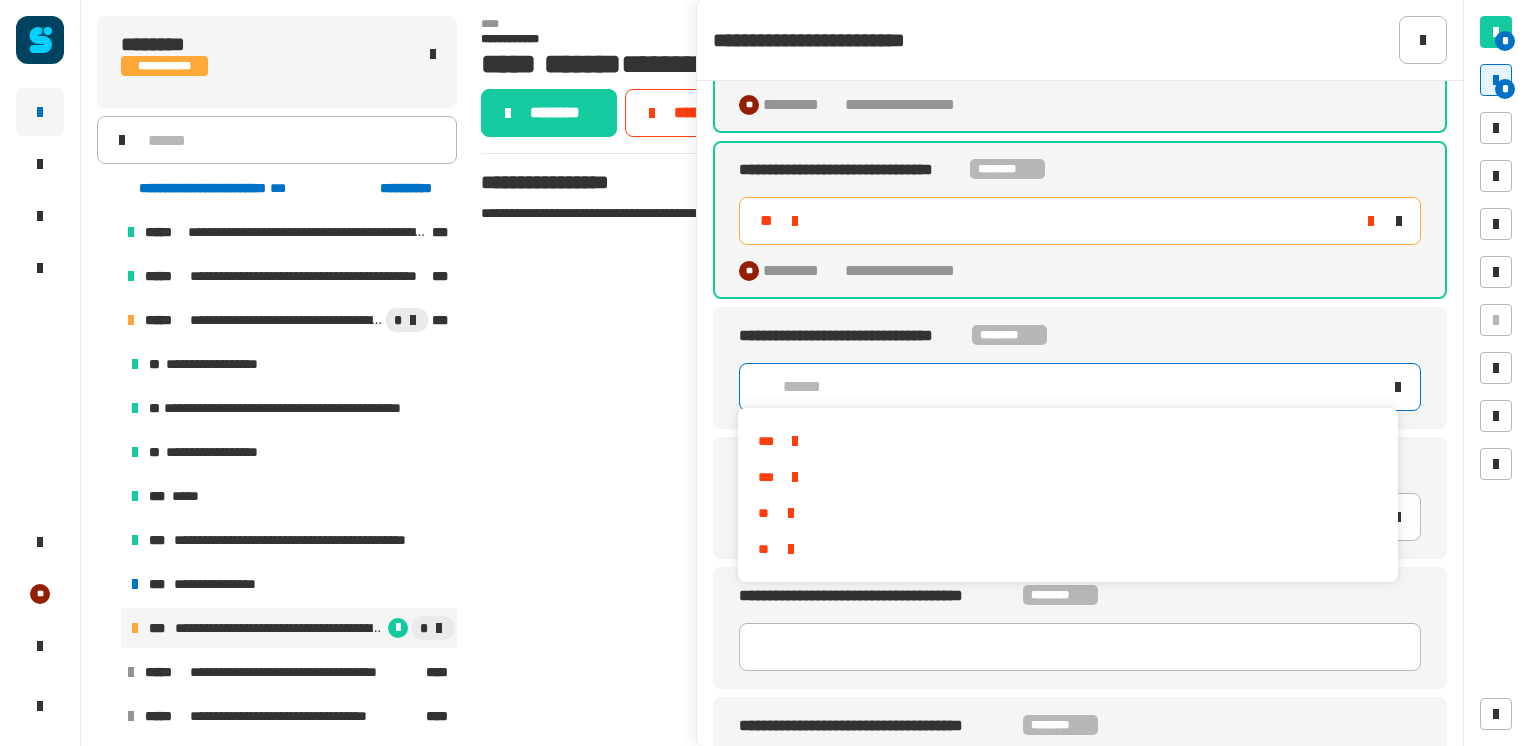 click on "**" at bounding box center [1067, 549] 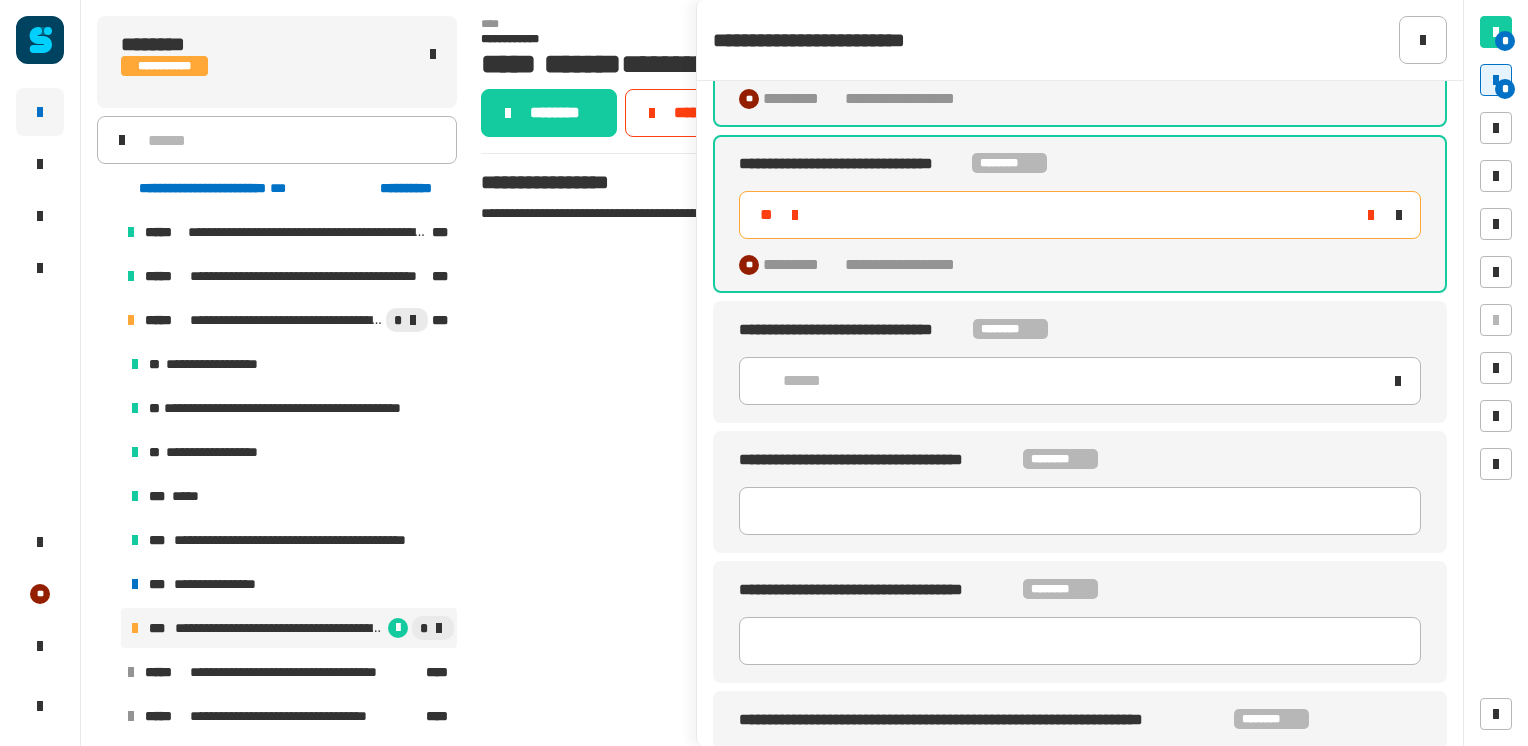 scroll, scrollTop: 465, scrollLeft: 0, axis: vertical 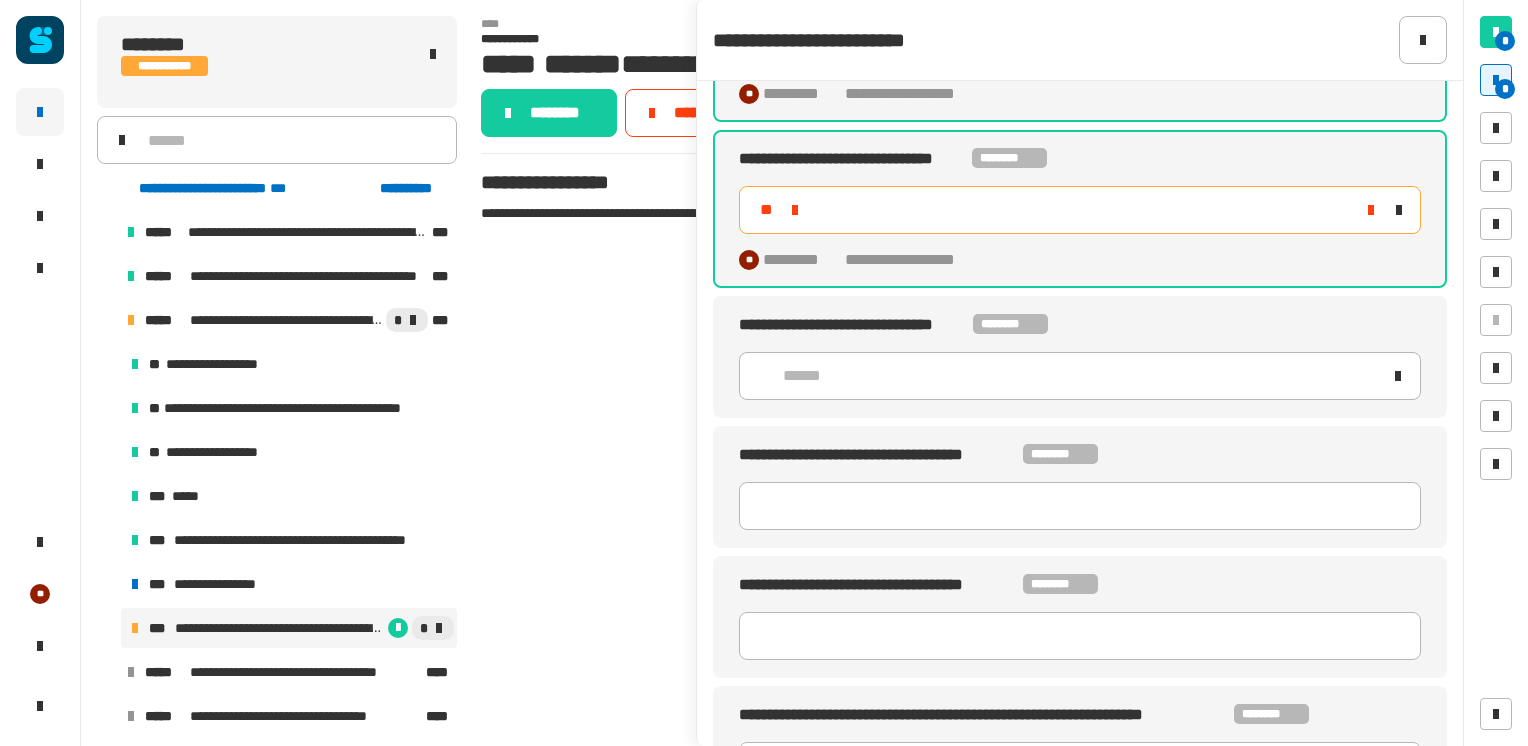 click on "******" 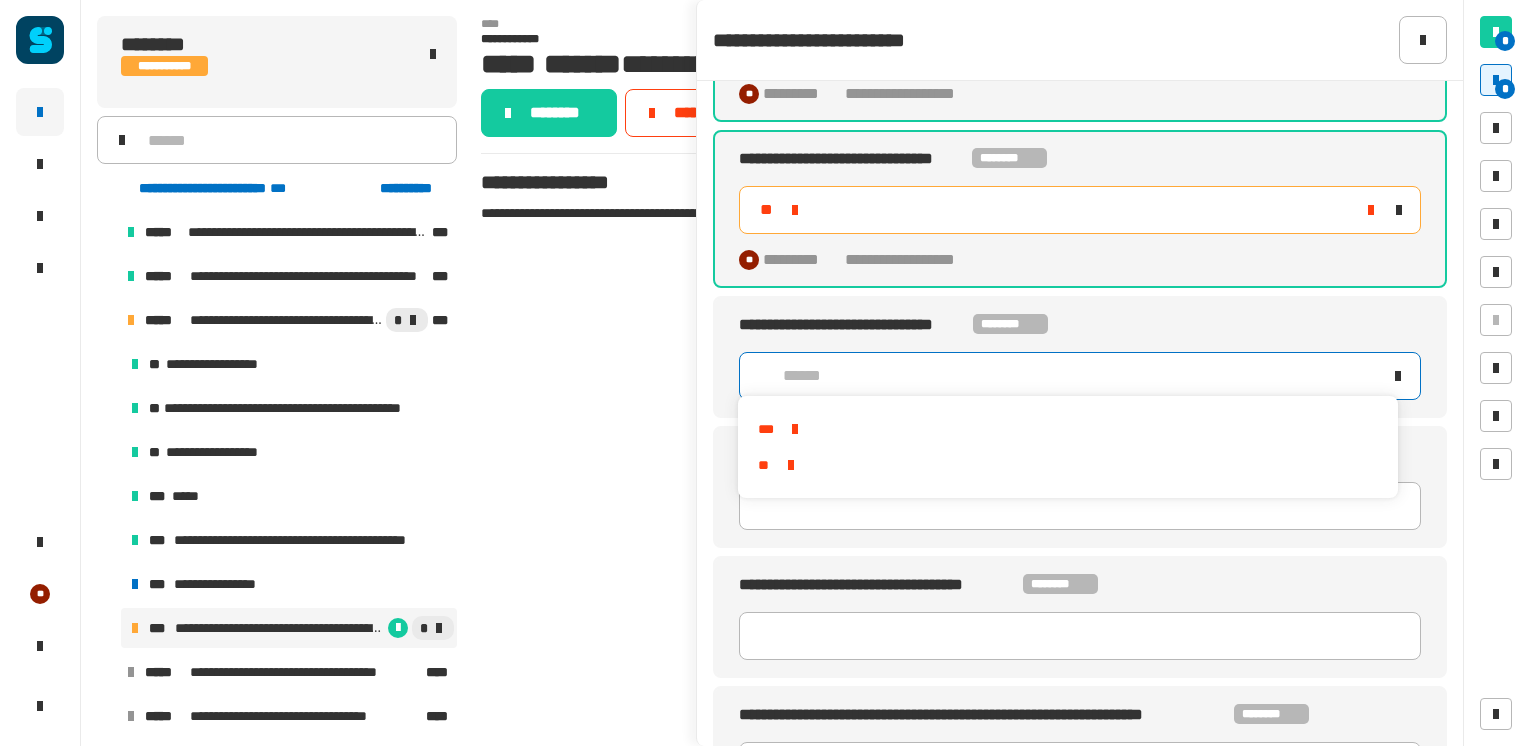 click on "**" at bounding box center [1067, 465] 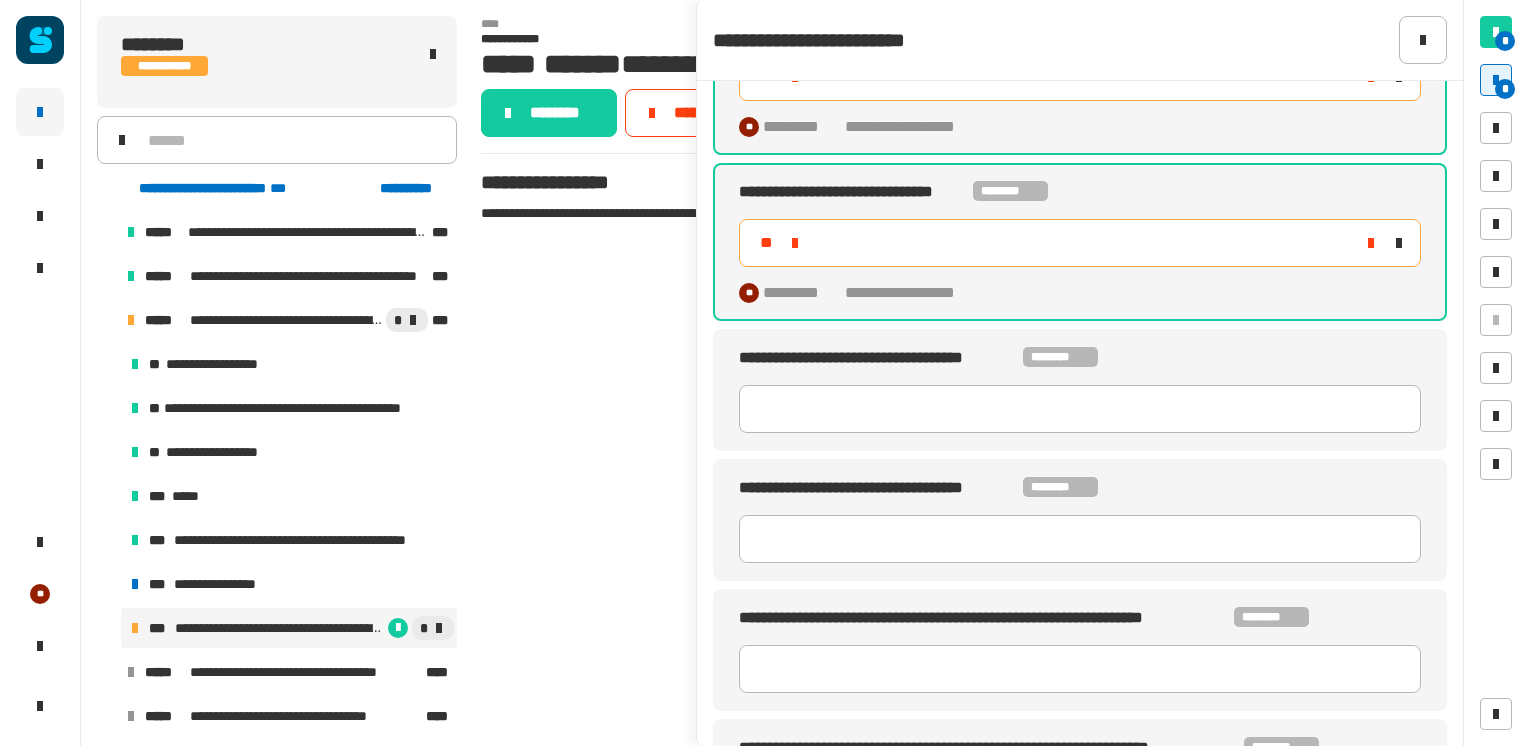 scroll, scrollTop: 628, scrollLeft: 0, axis: vertical 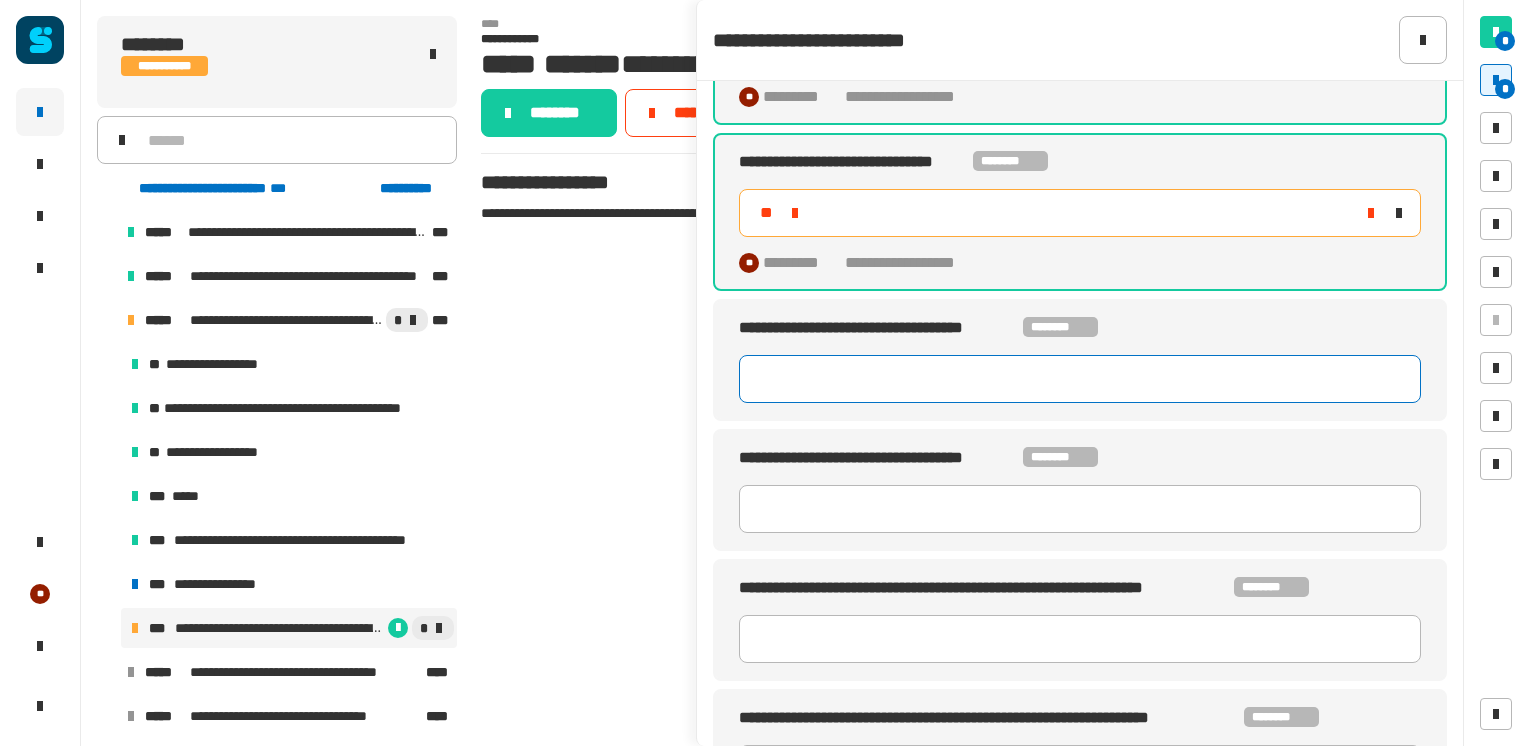 click 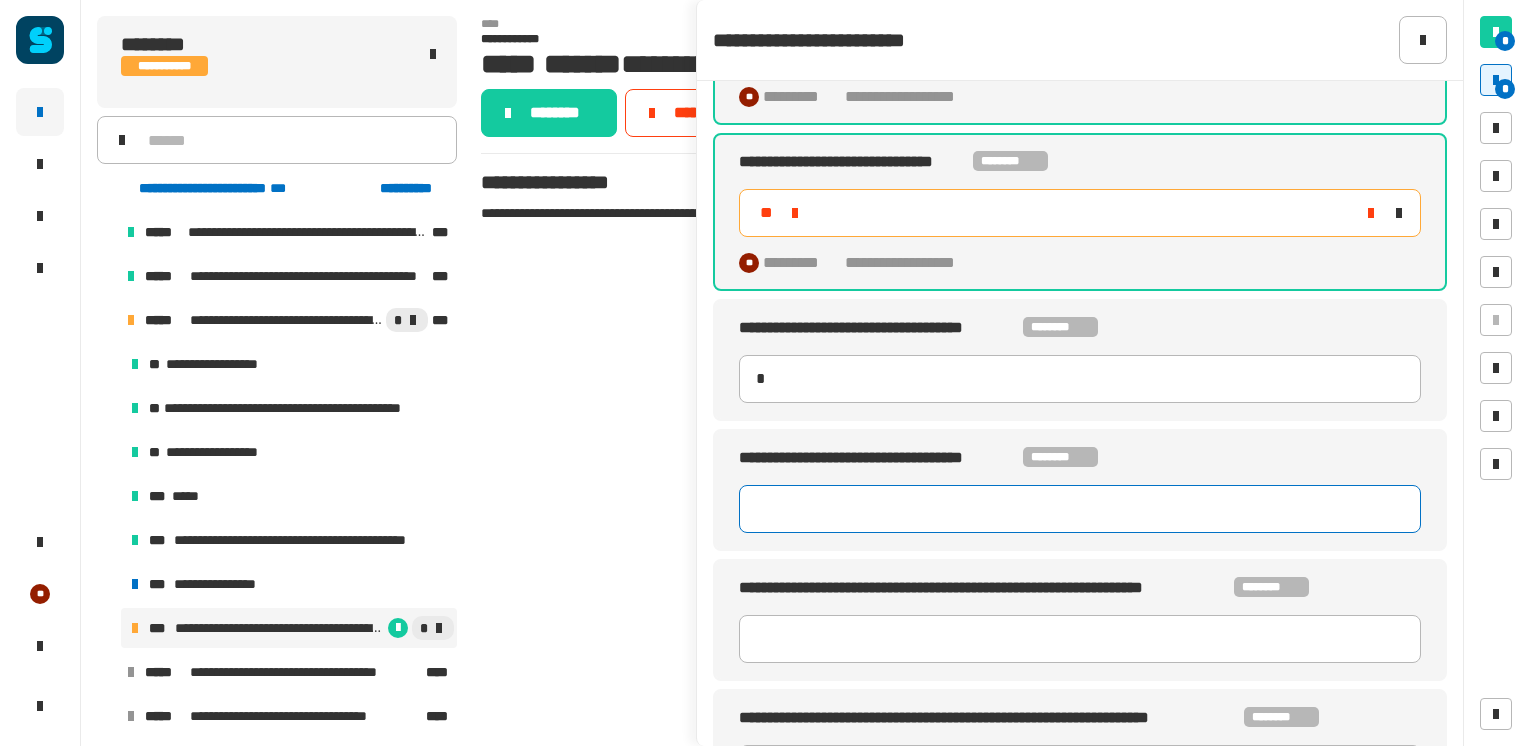 type on "*" 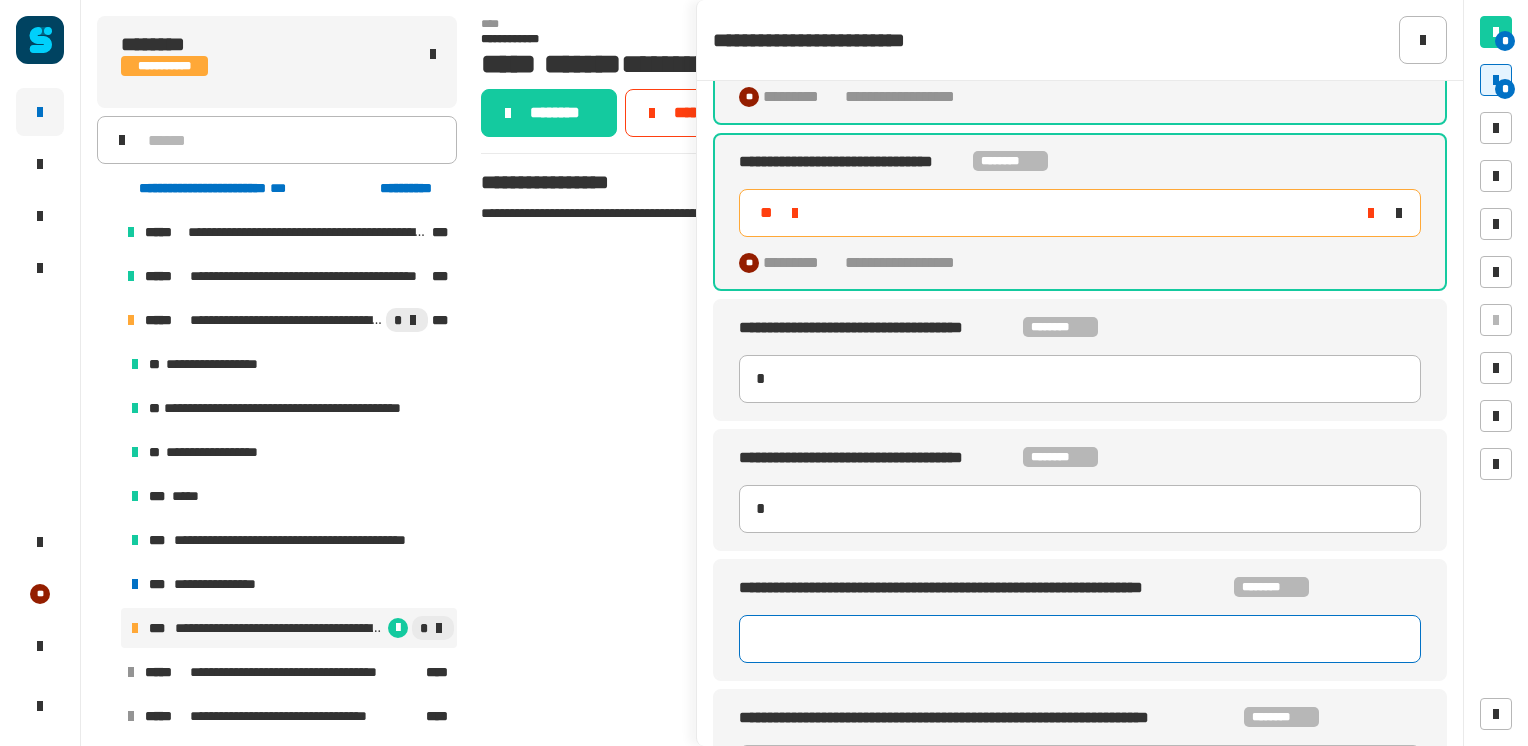type on "*" 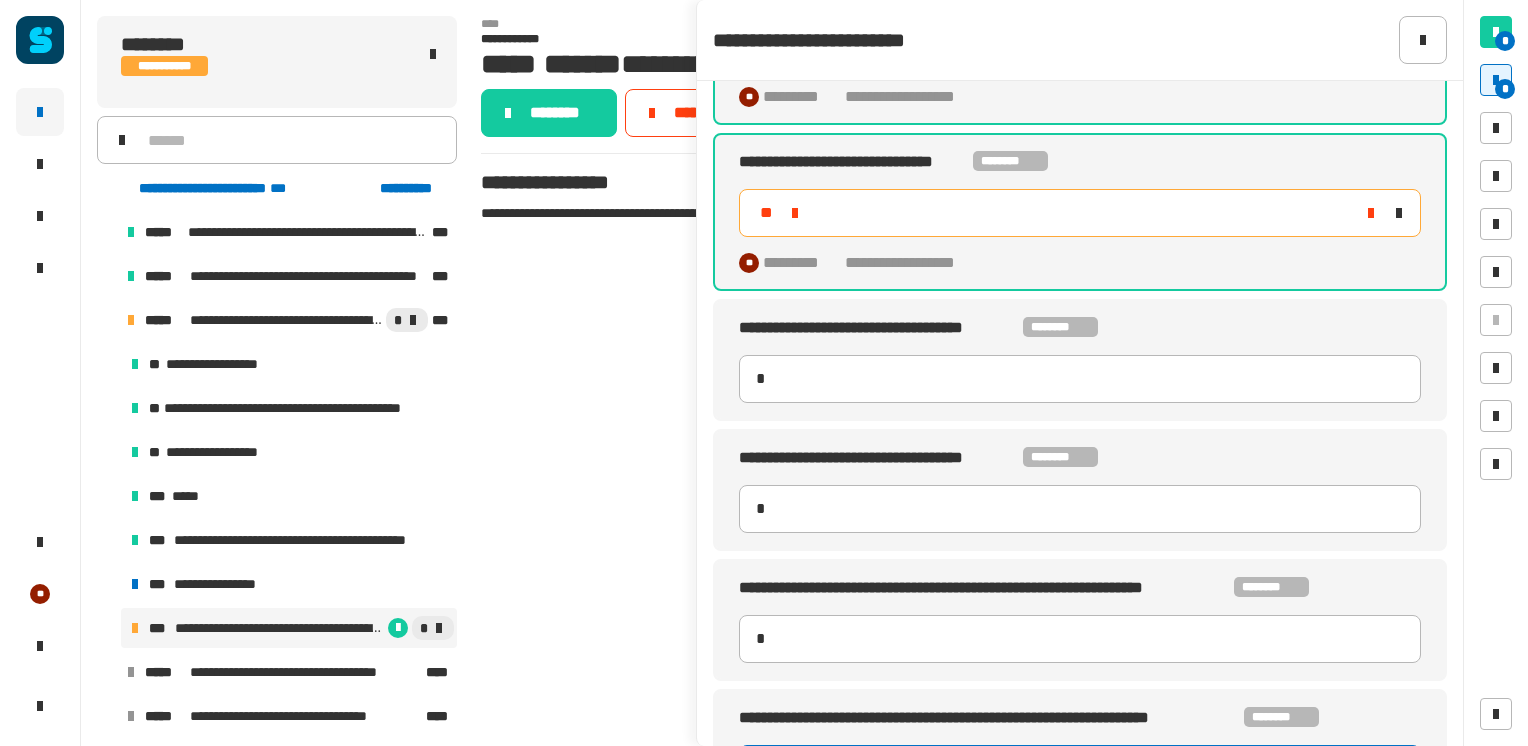 type on "*" 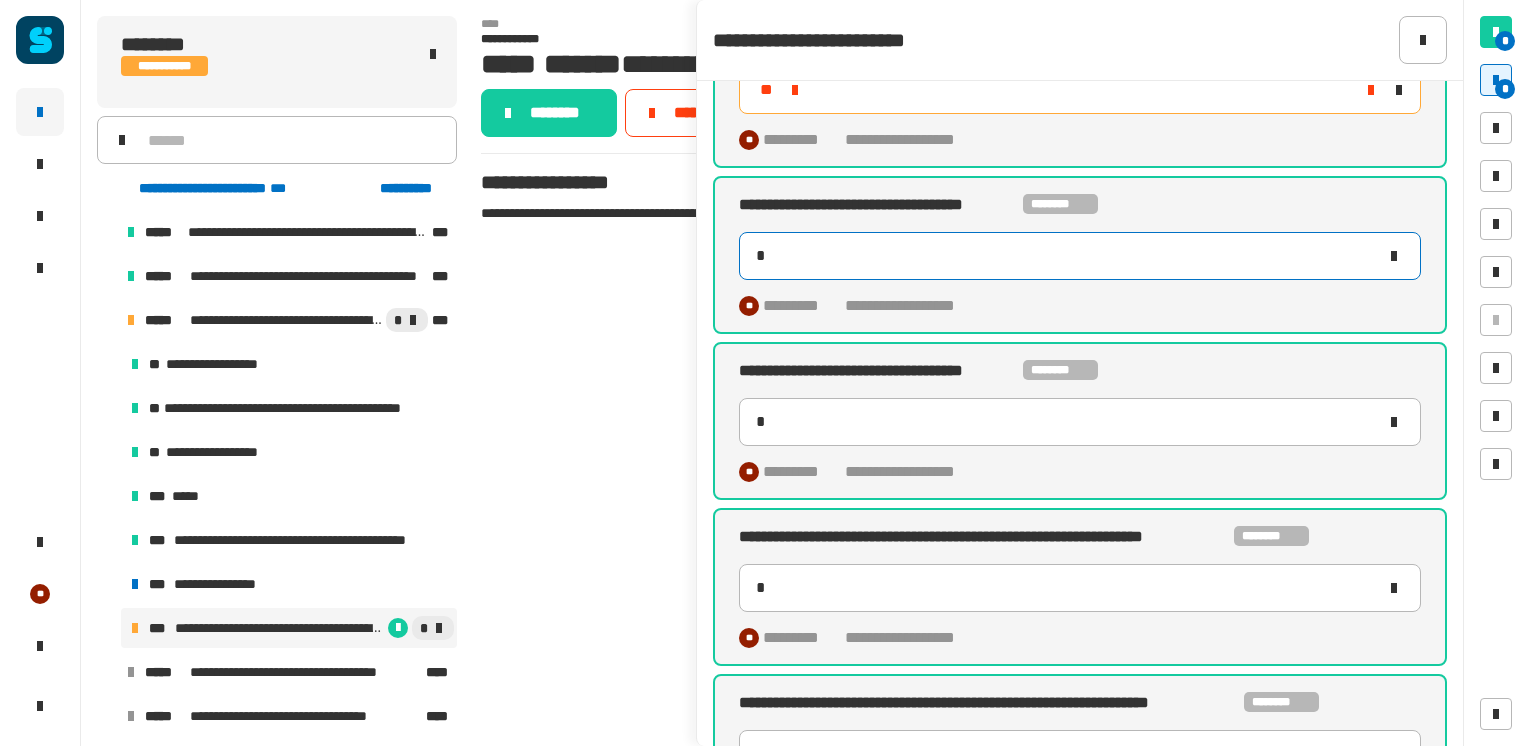 scroll, scrollTop: 829, scrollLeft: 0, axis: vertical 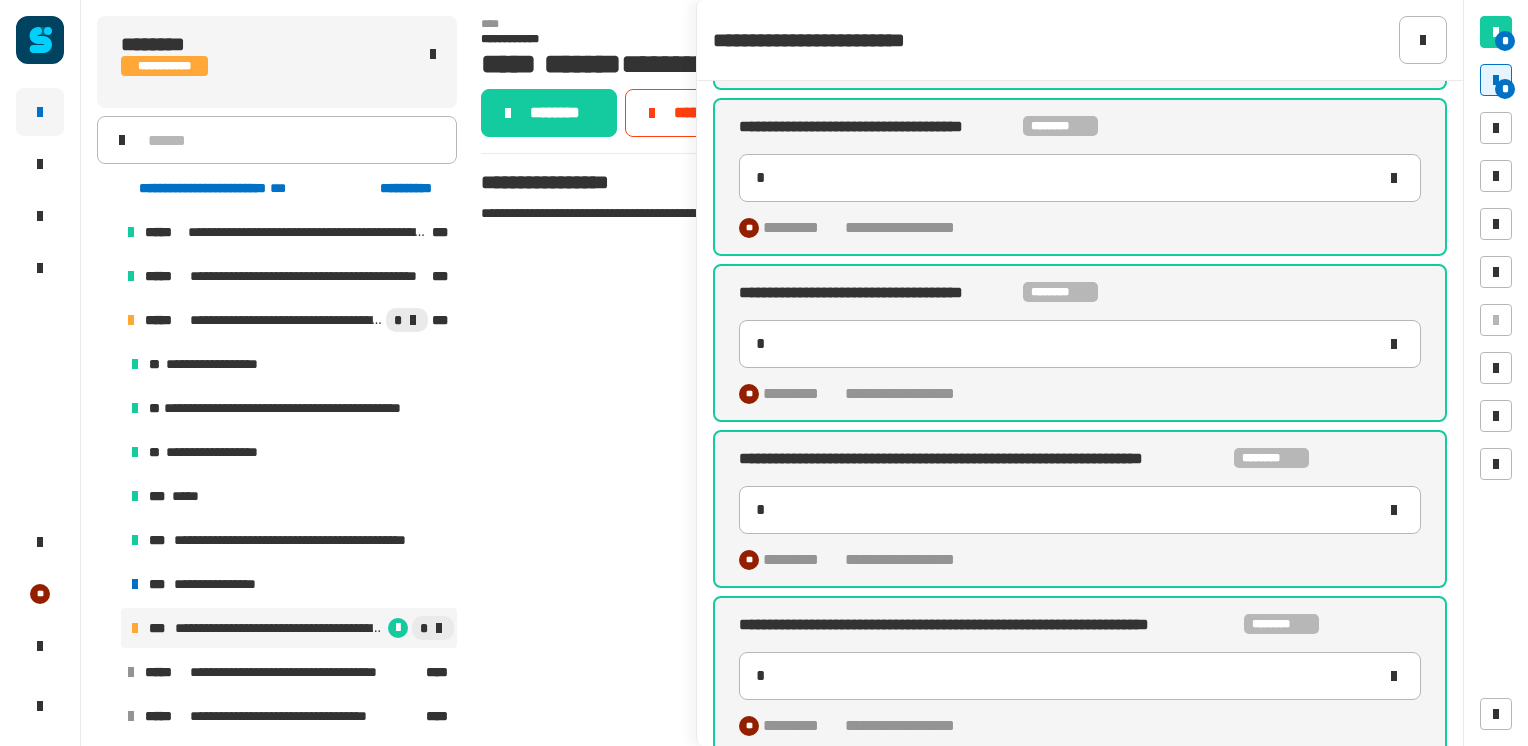 click on "********" 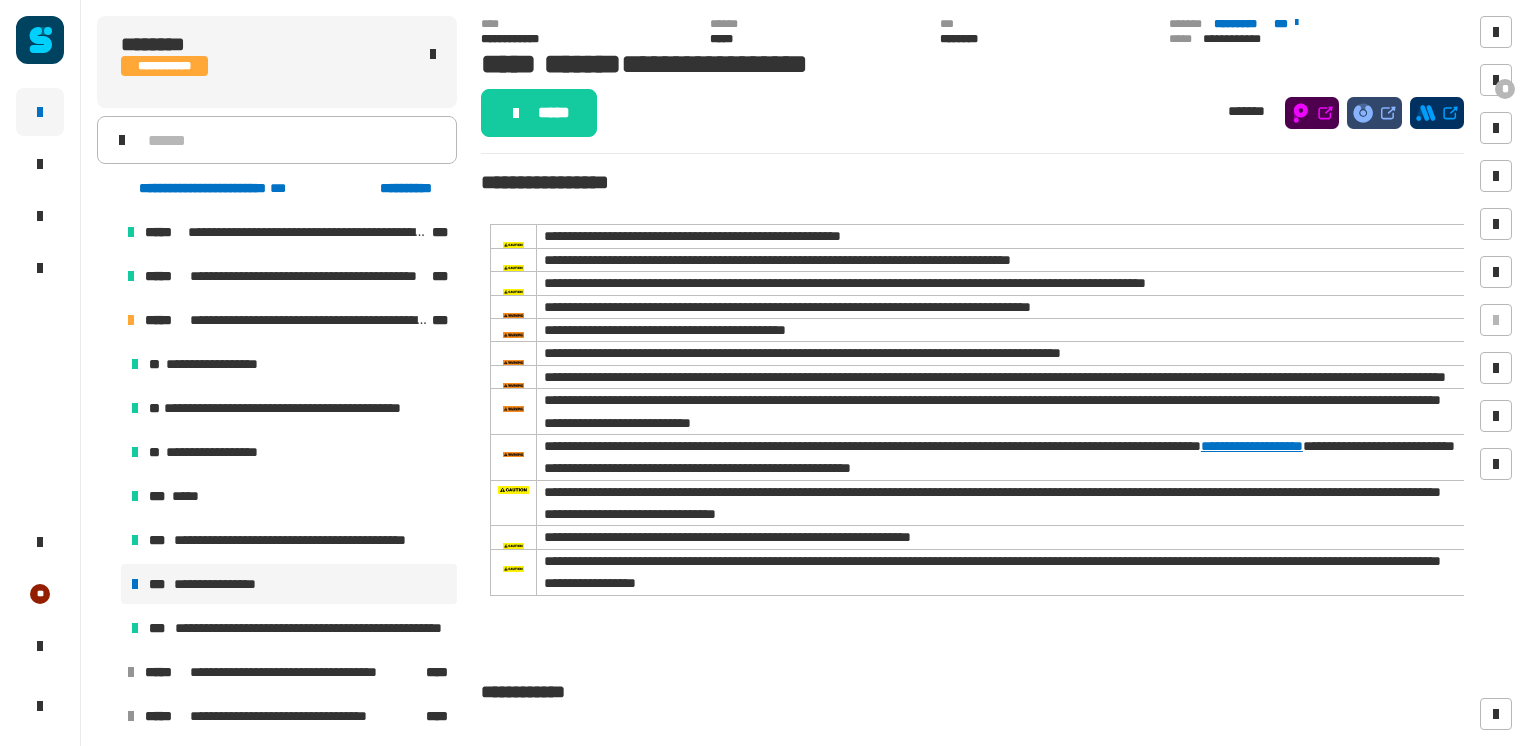 click on "*****" 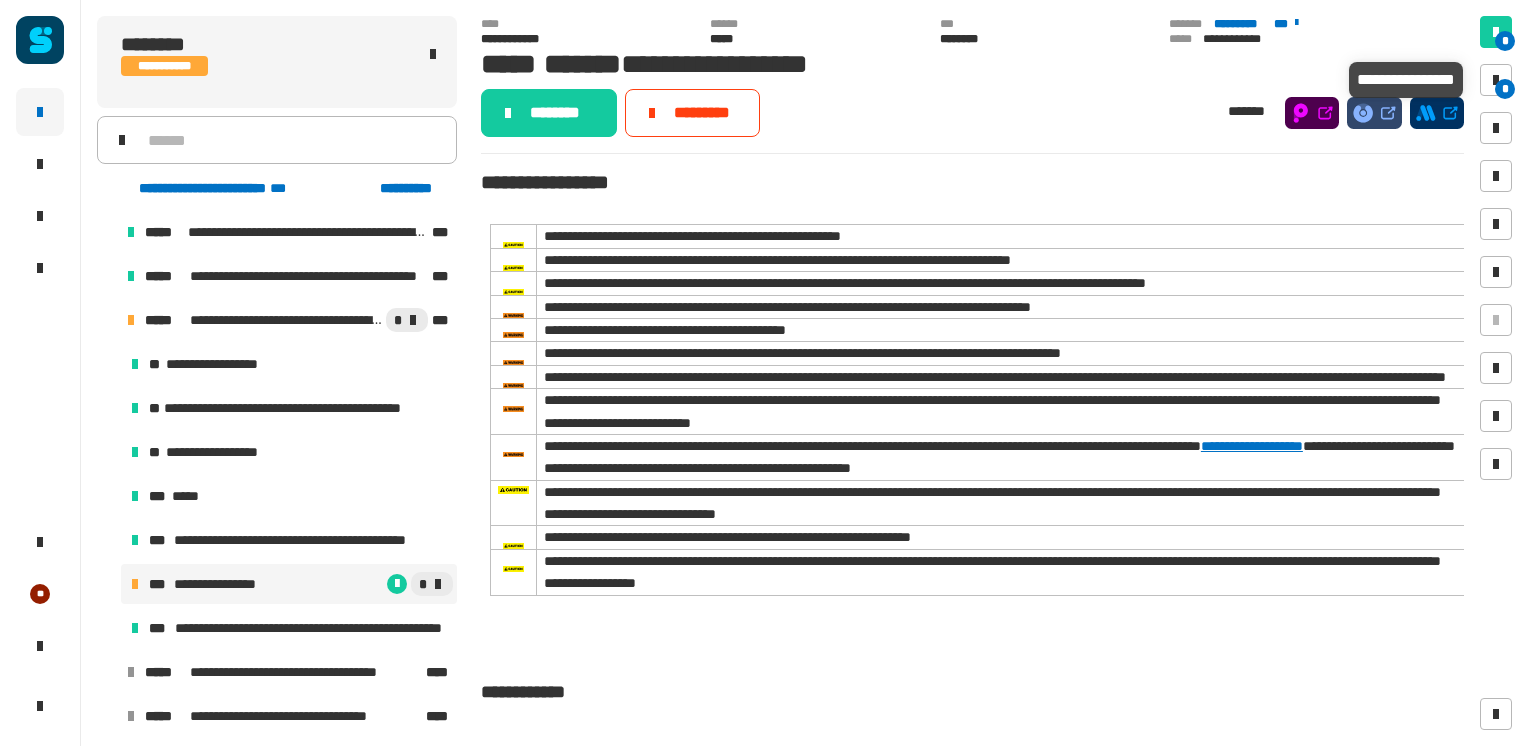 click on "*" at bounding box center [1505, 89] 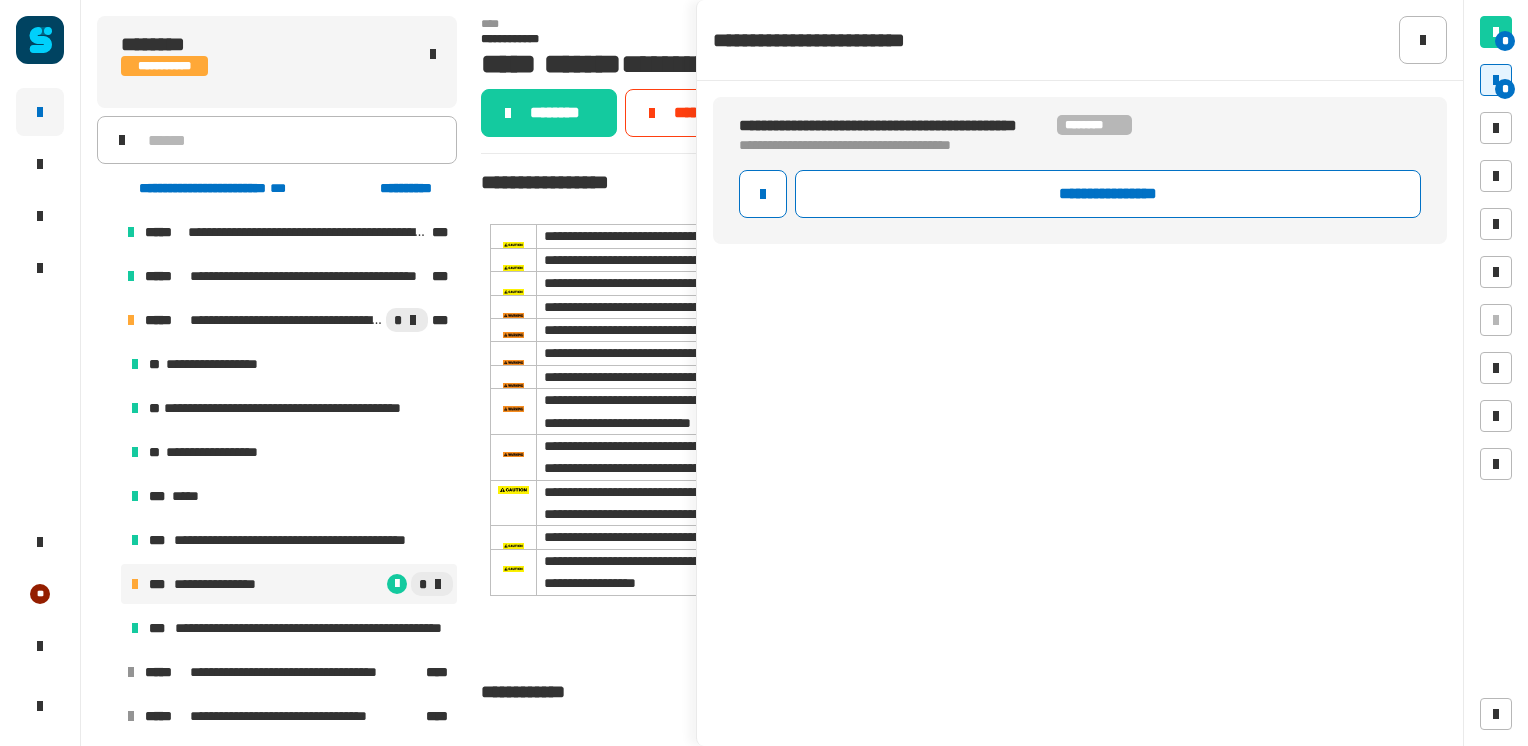 click on "**********" 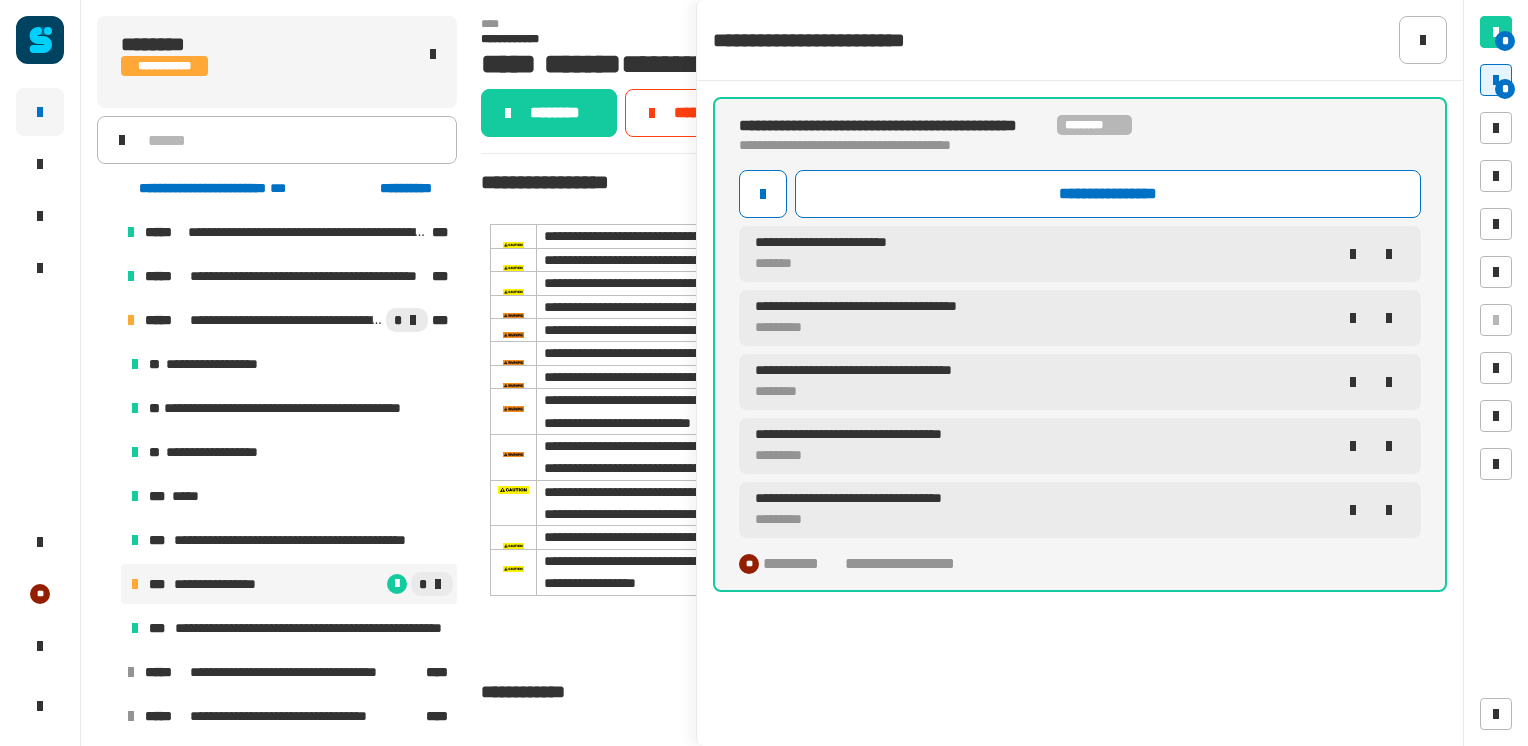 click on "********" 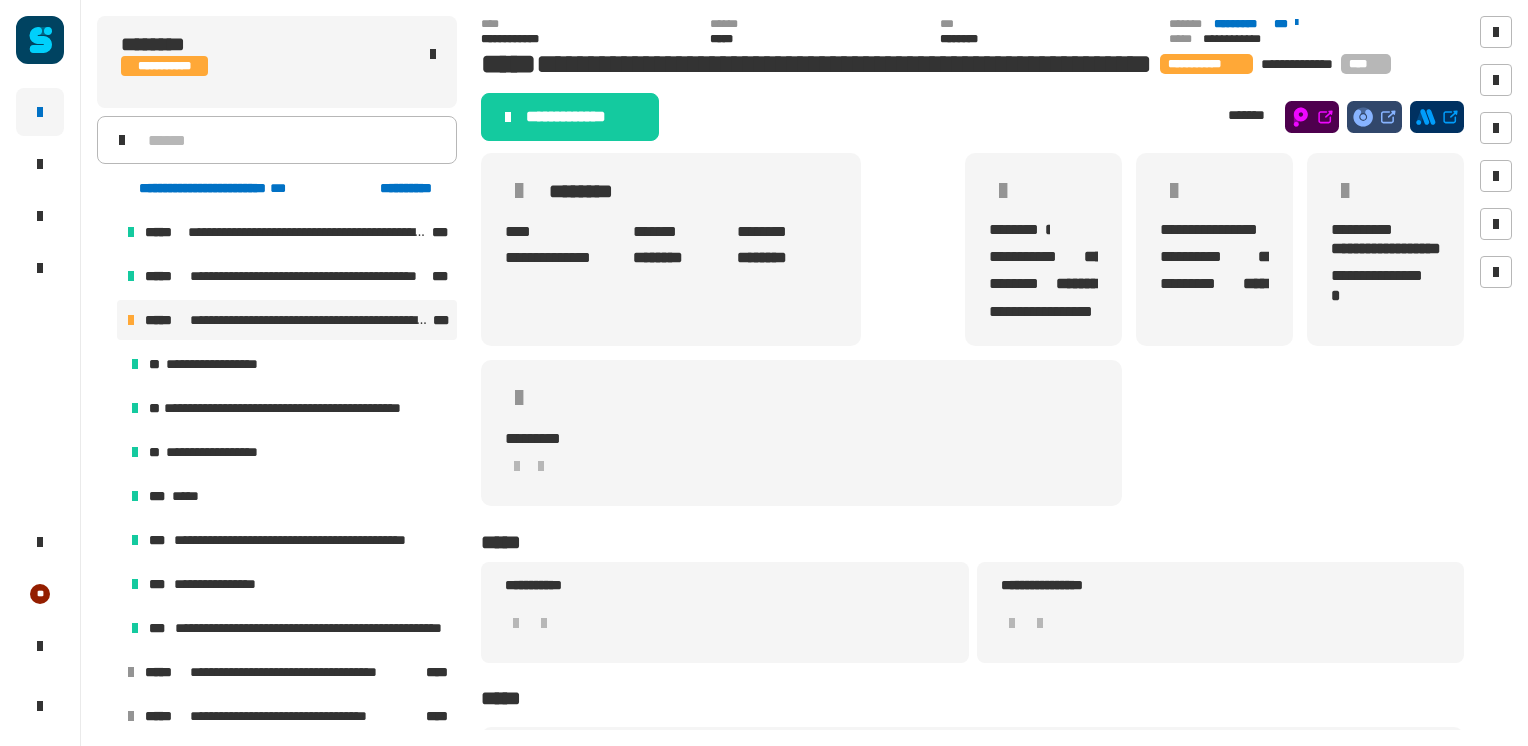 click on "**********" 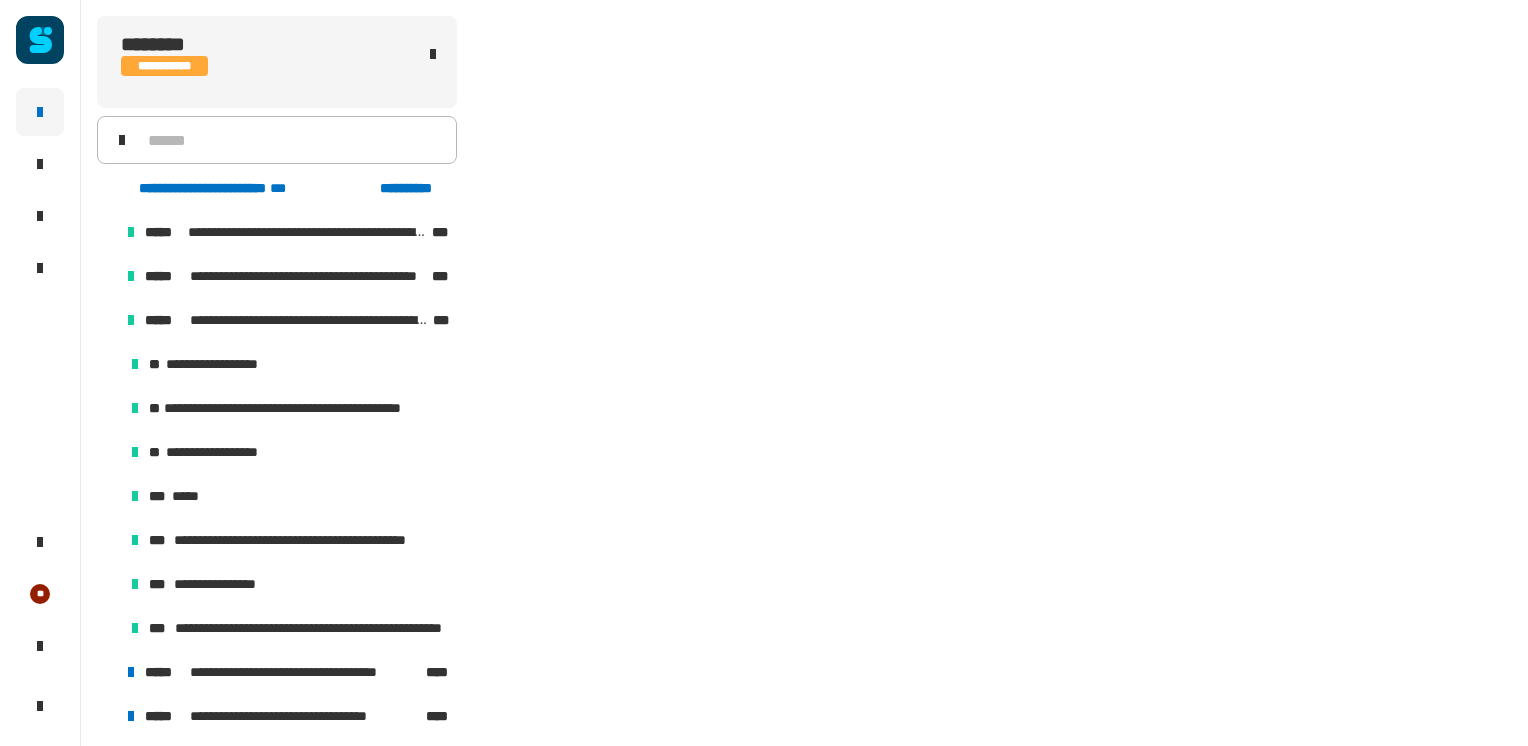 scroll, scrollTop: 488, scrollLeft: 0, axis: vertical 